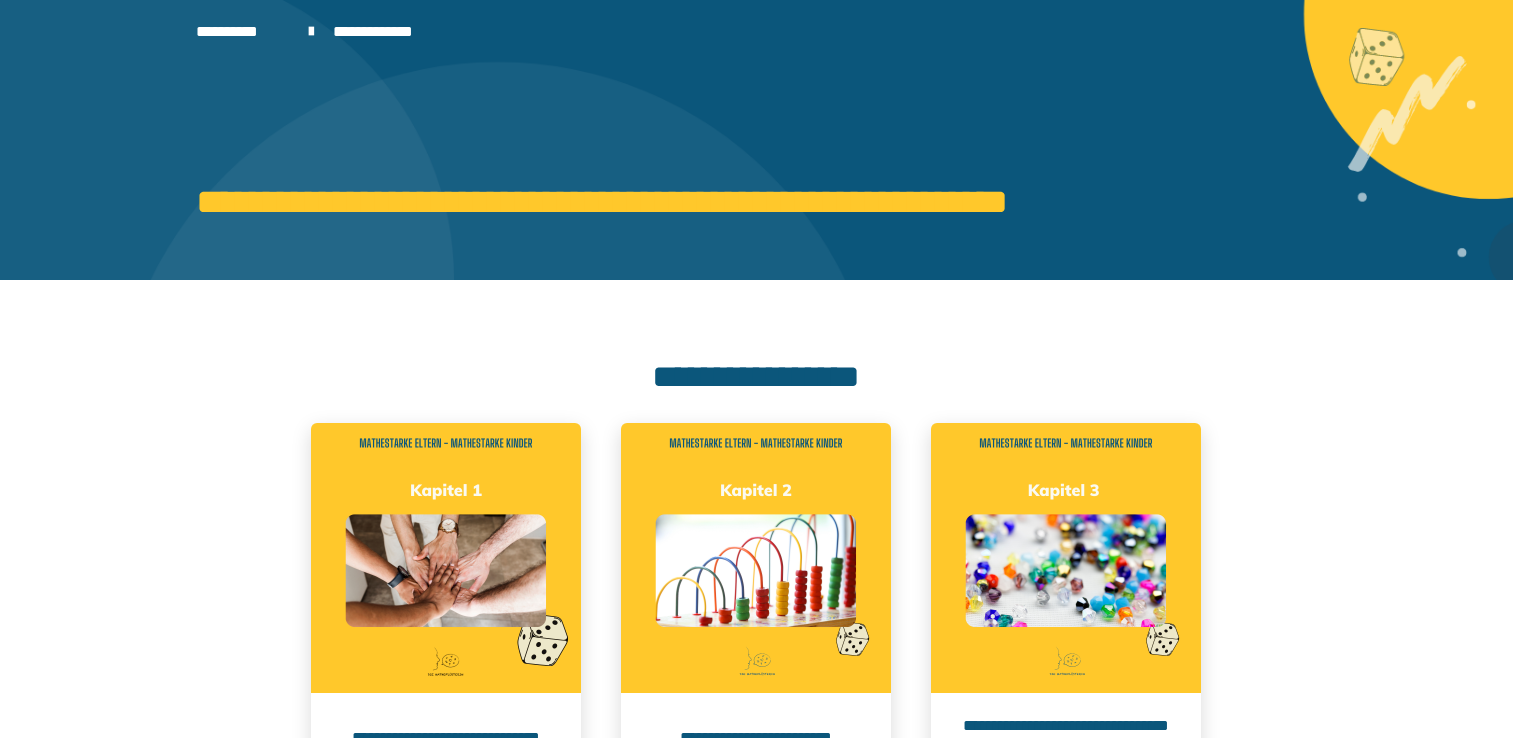 scroll, scrollTop: 0, scrollLeft: 0, axis: both 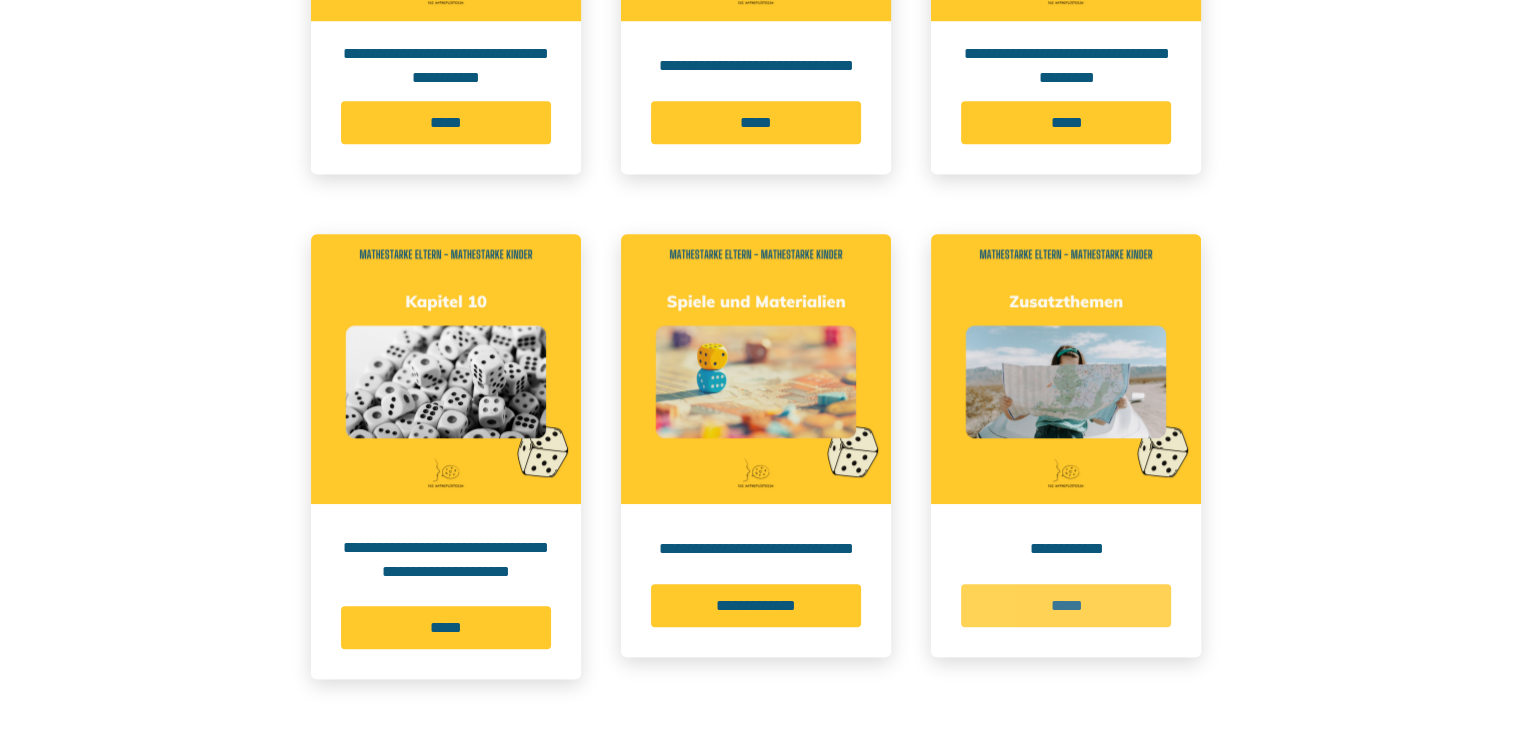 click on "*****" at bounding box center [1066, 605] 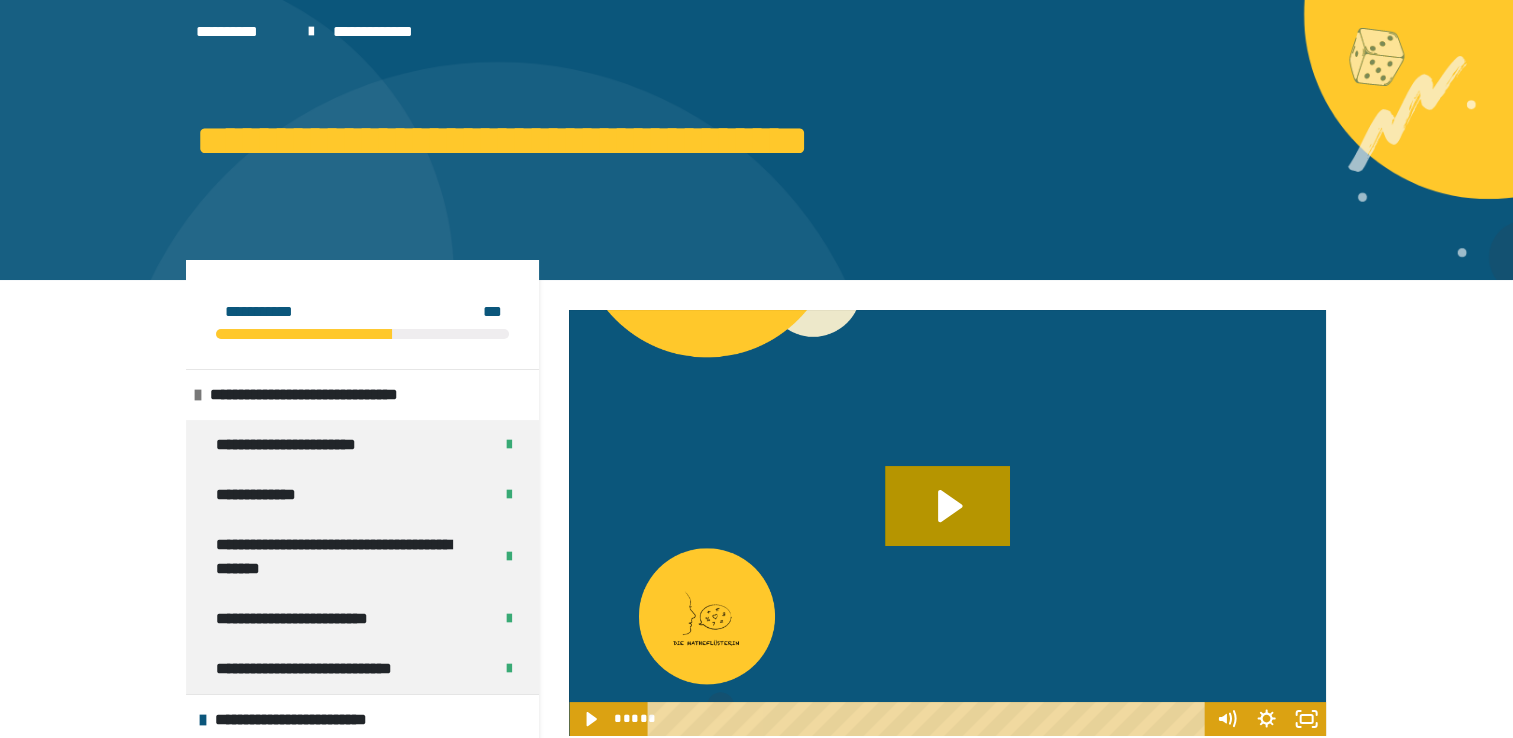 scroll, scrollTop: 387, scrollLeft: 0, axis: vertical 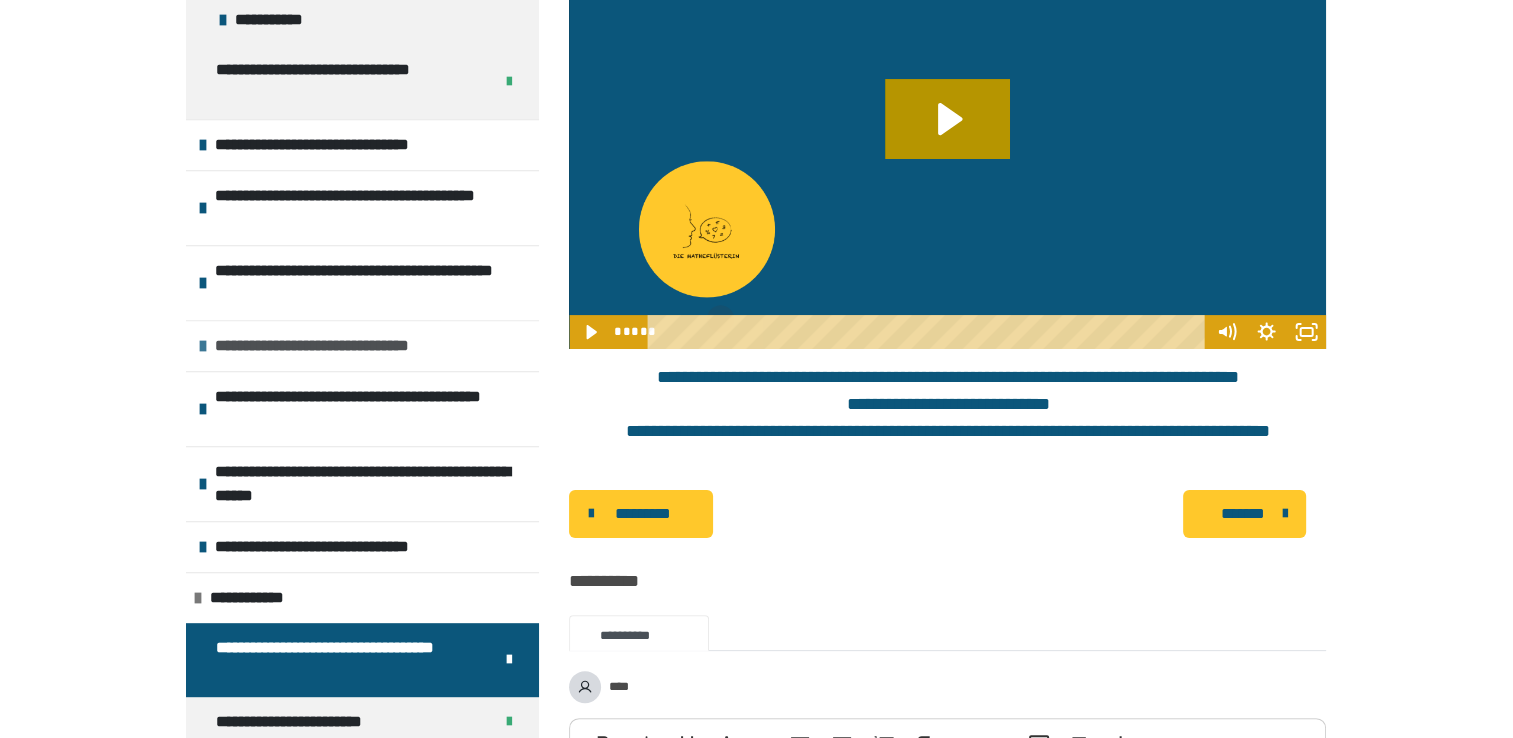 click on "**********" at bounding box center (334, 346) 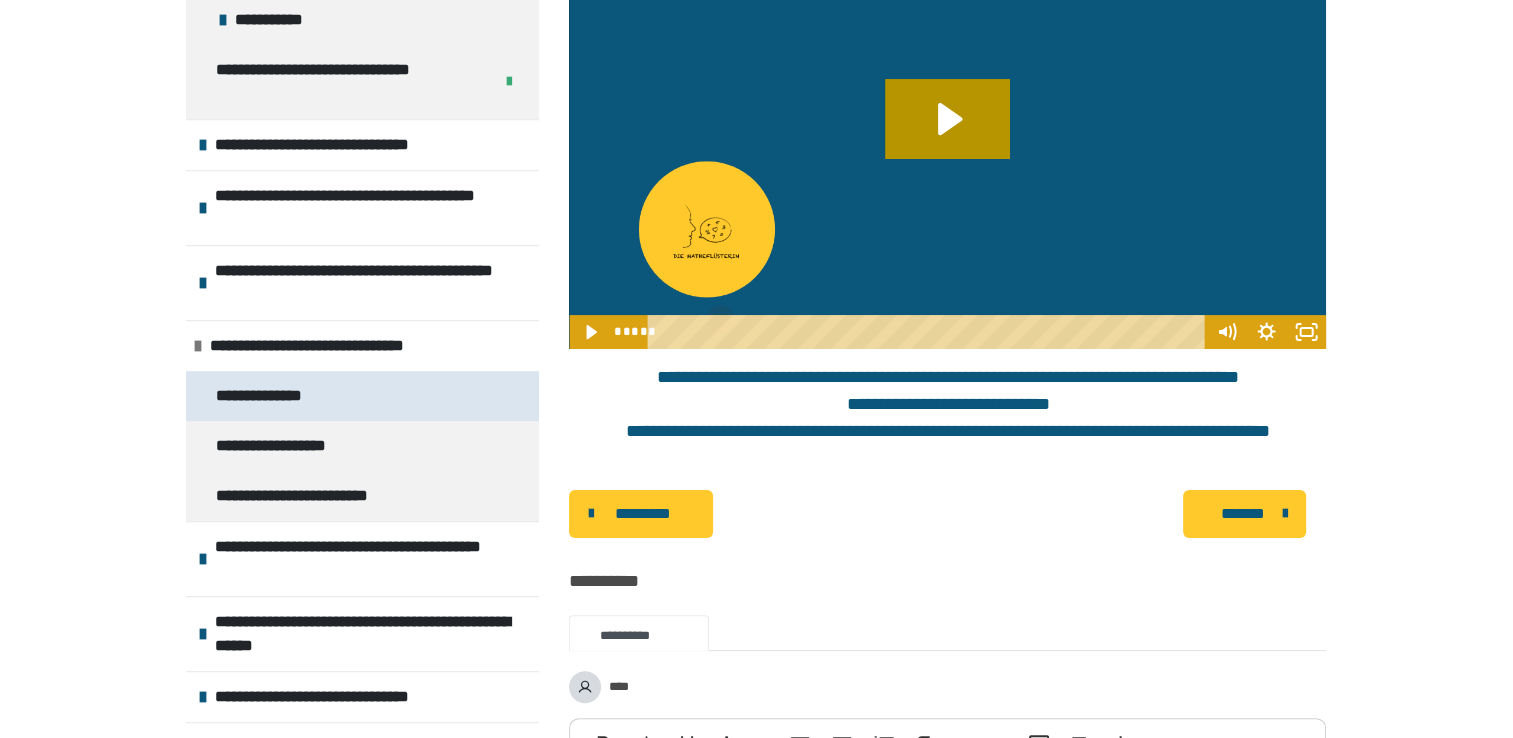 click on "**********" at bounding box center [362, 396] 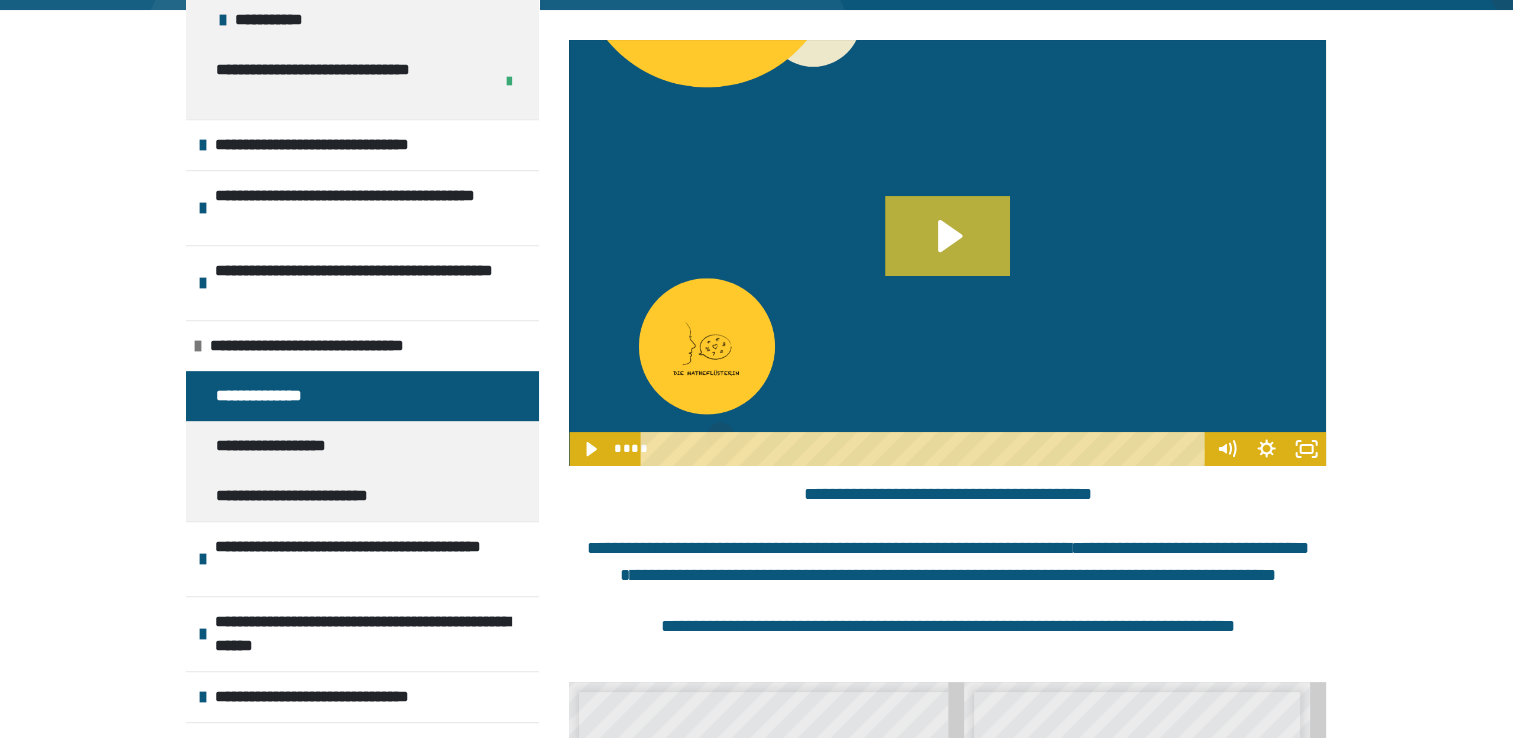 click 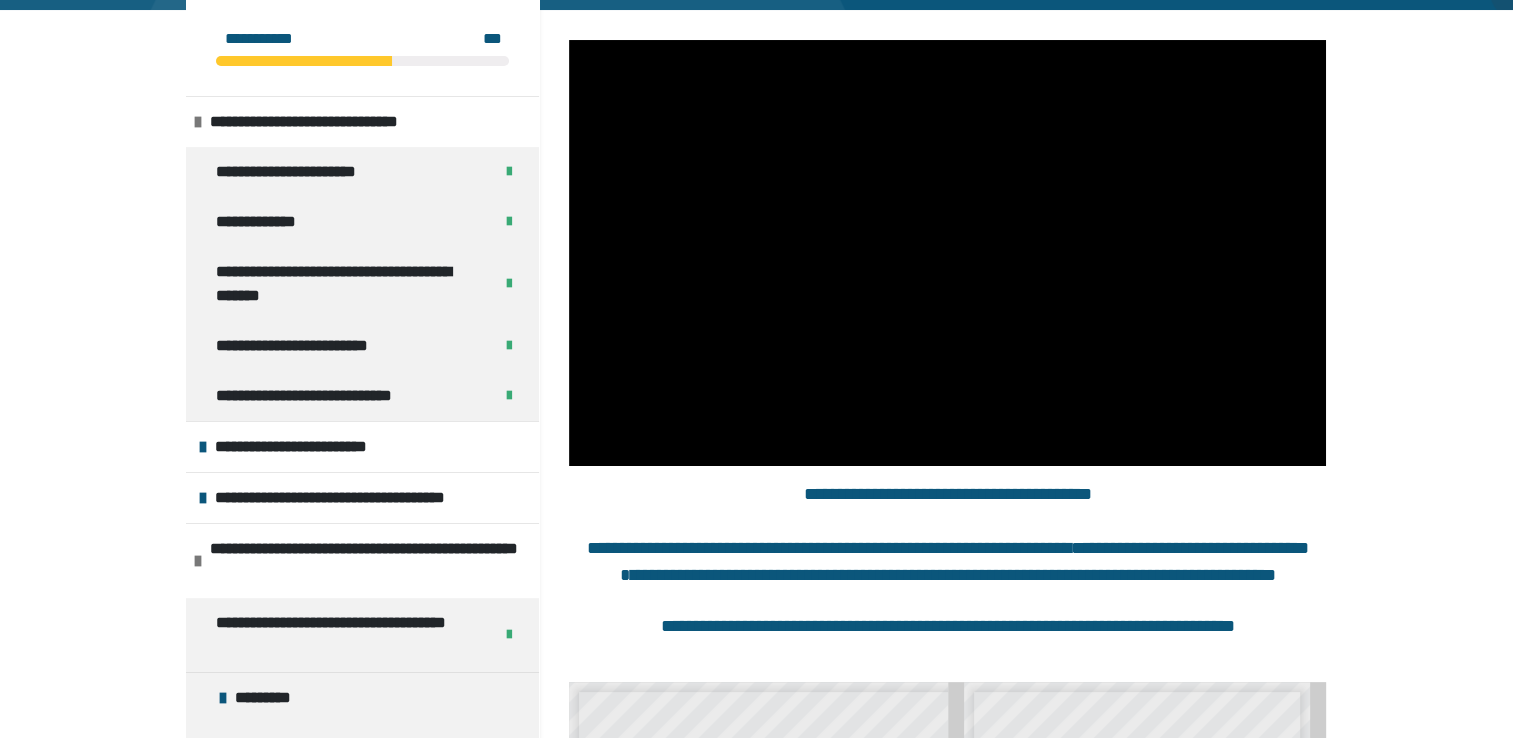 scroll, scrollTop: 44, scrollLeft: 0, axis: vertical 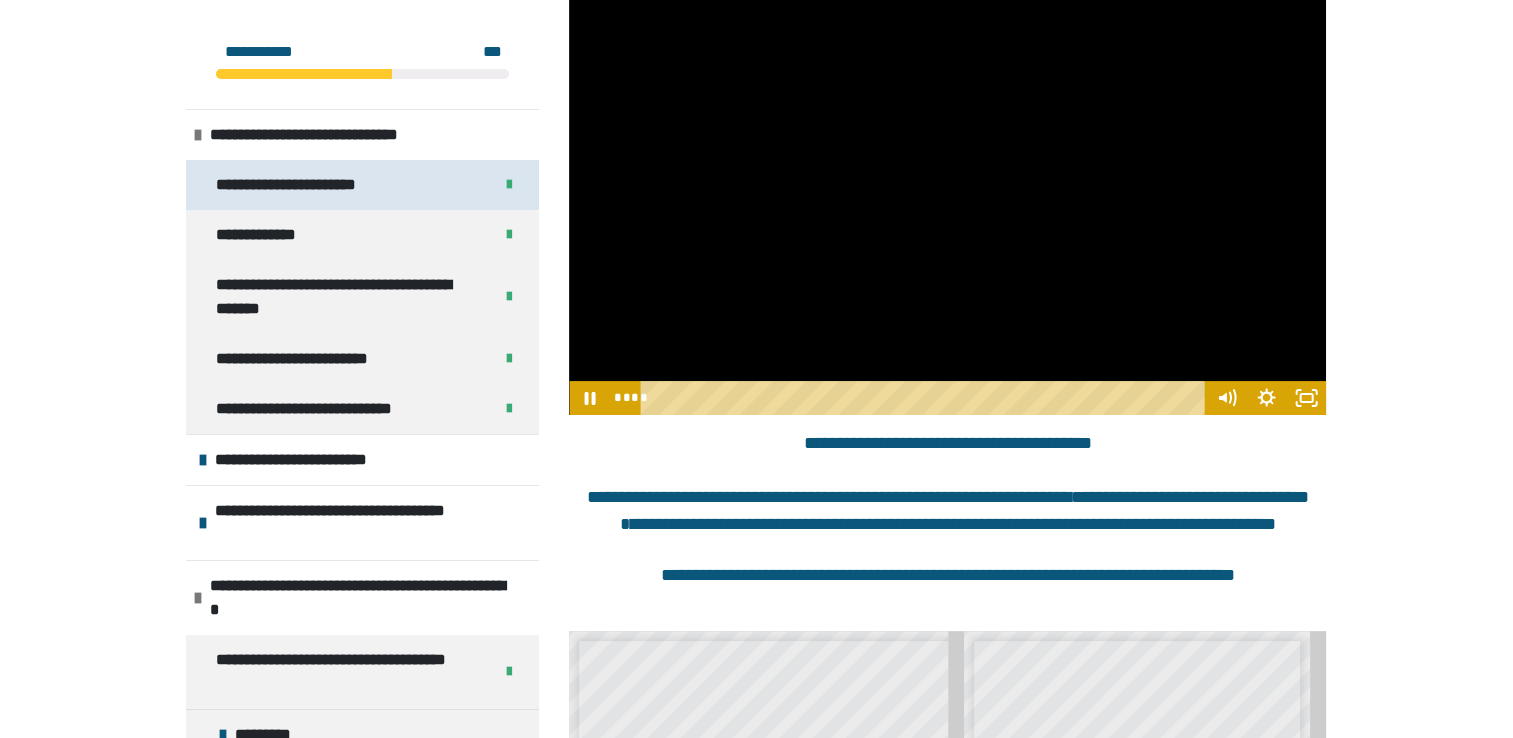 click on "**********" at bounding box center (316, 185) 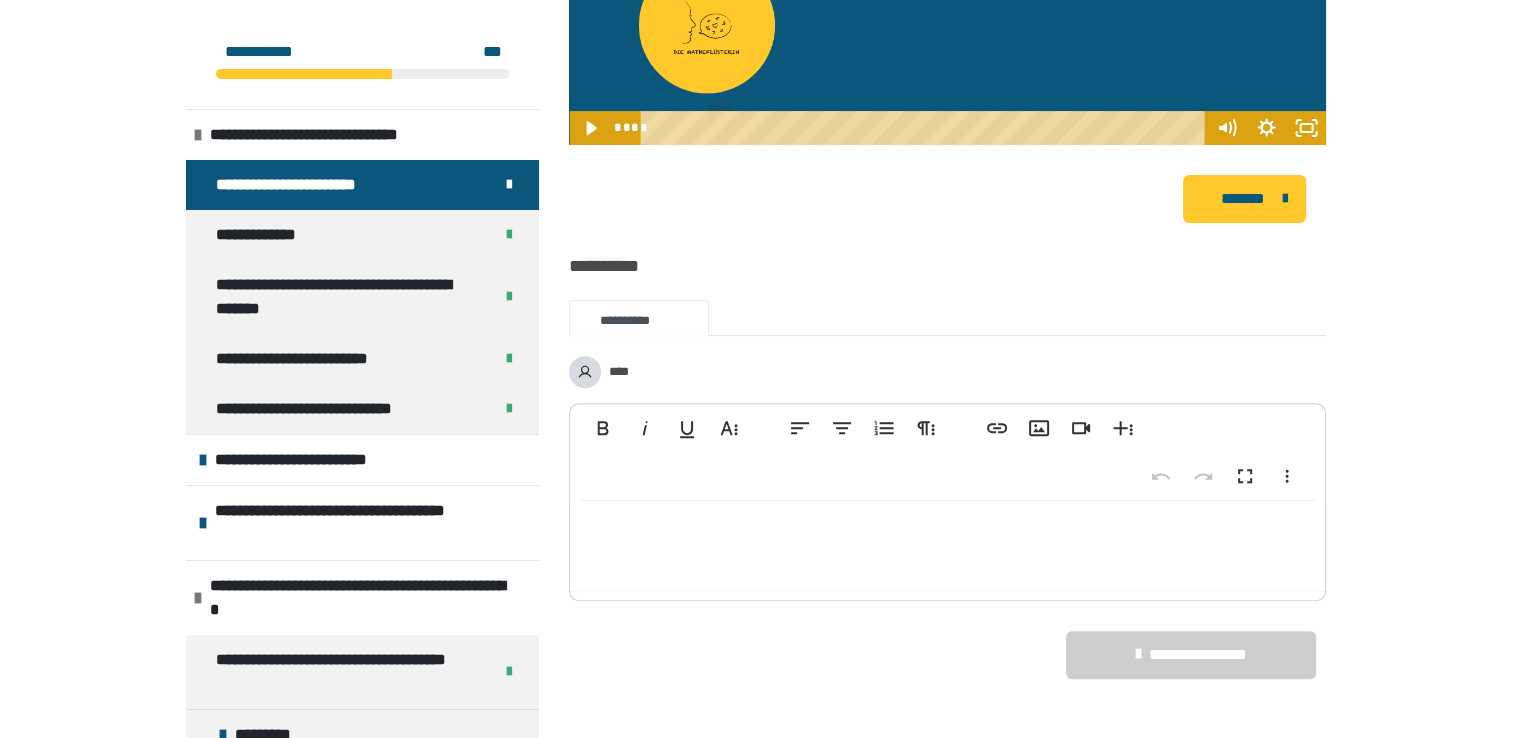 scroll, scrollTop: 0, scrollLeft: 0, axis: both 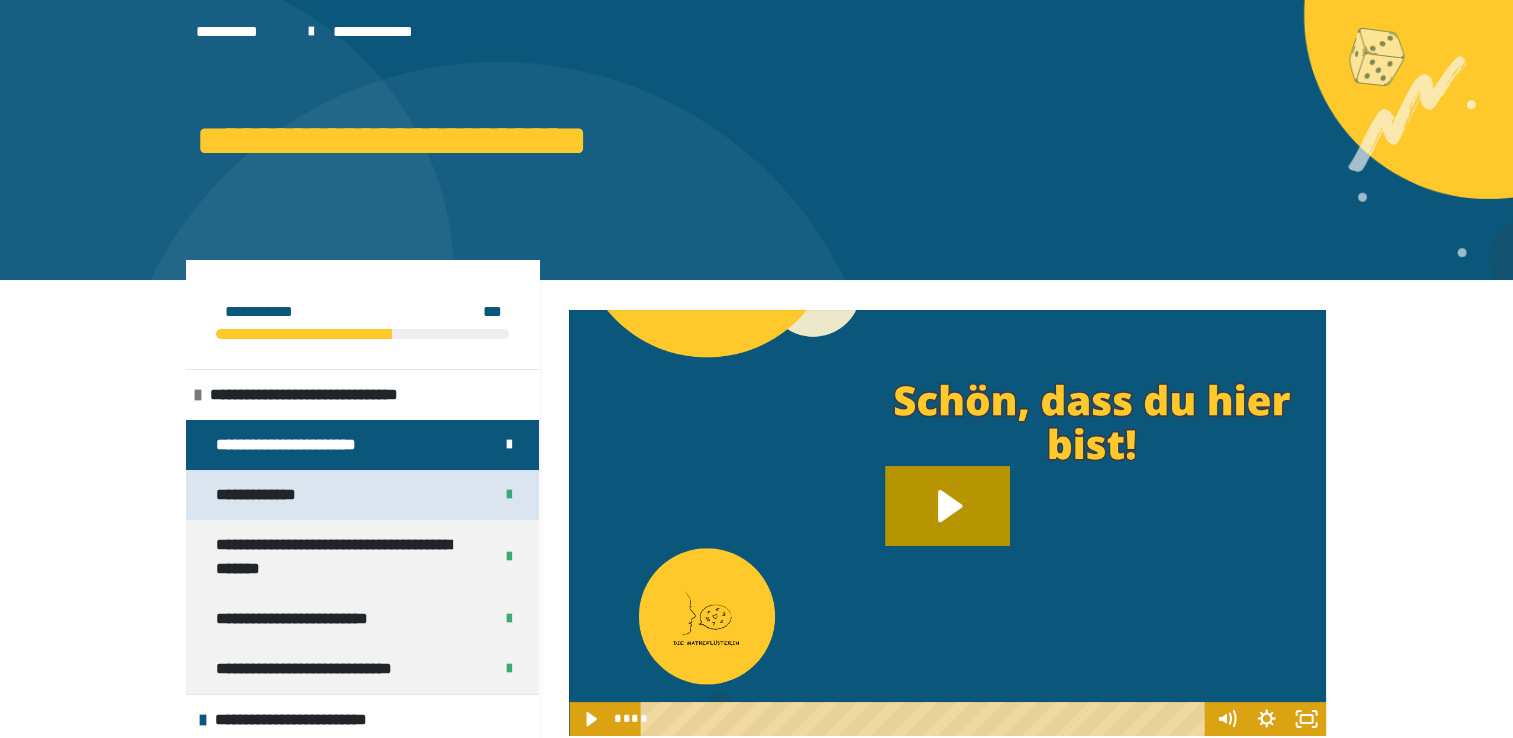 click on "**********" at bounding box center [362, 495] 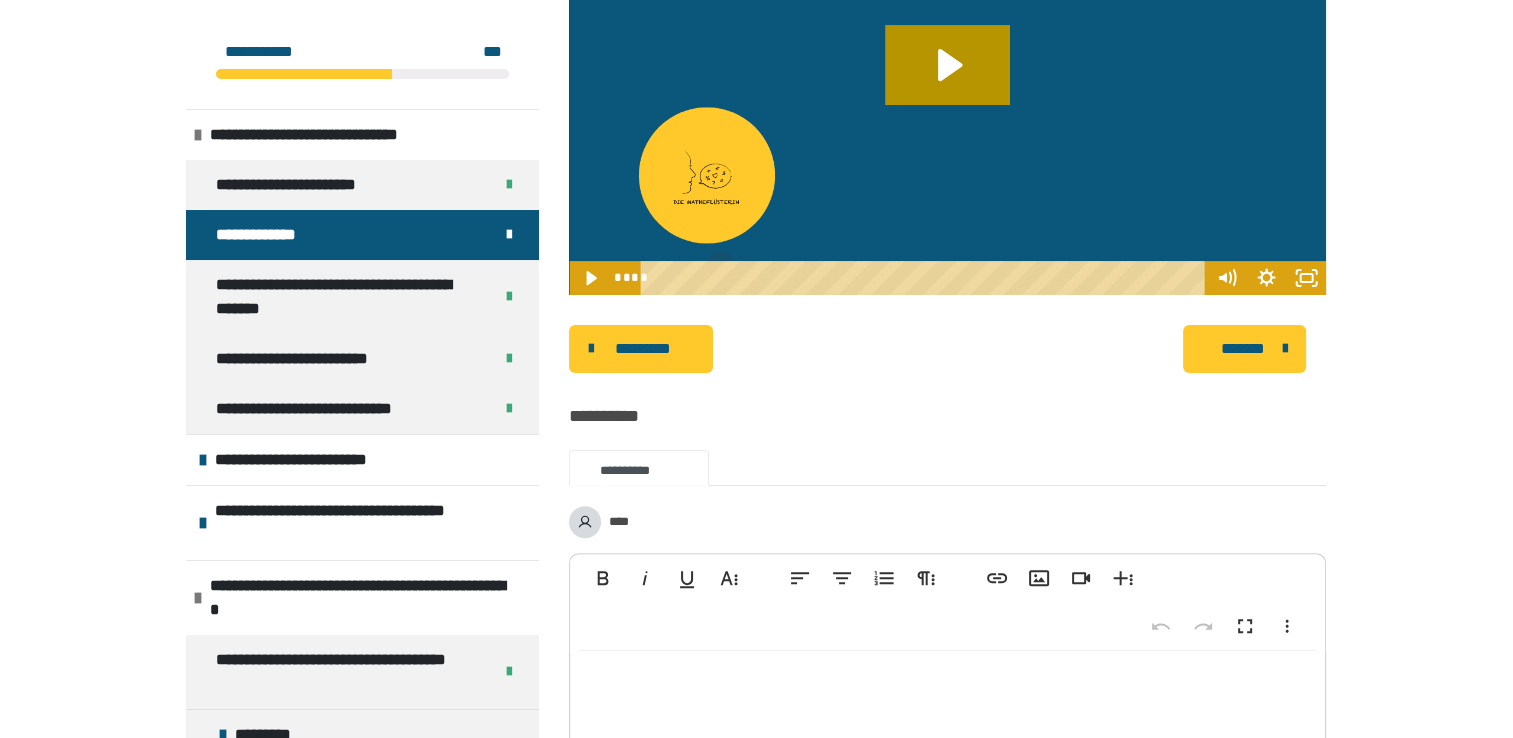 scroll, scrollTop: 464, scrollLeft: 0, axis: vertical 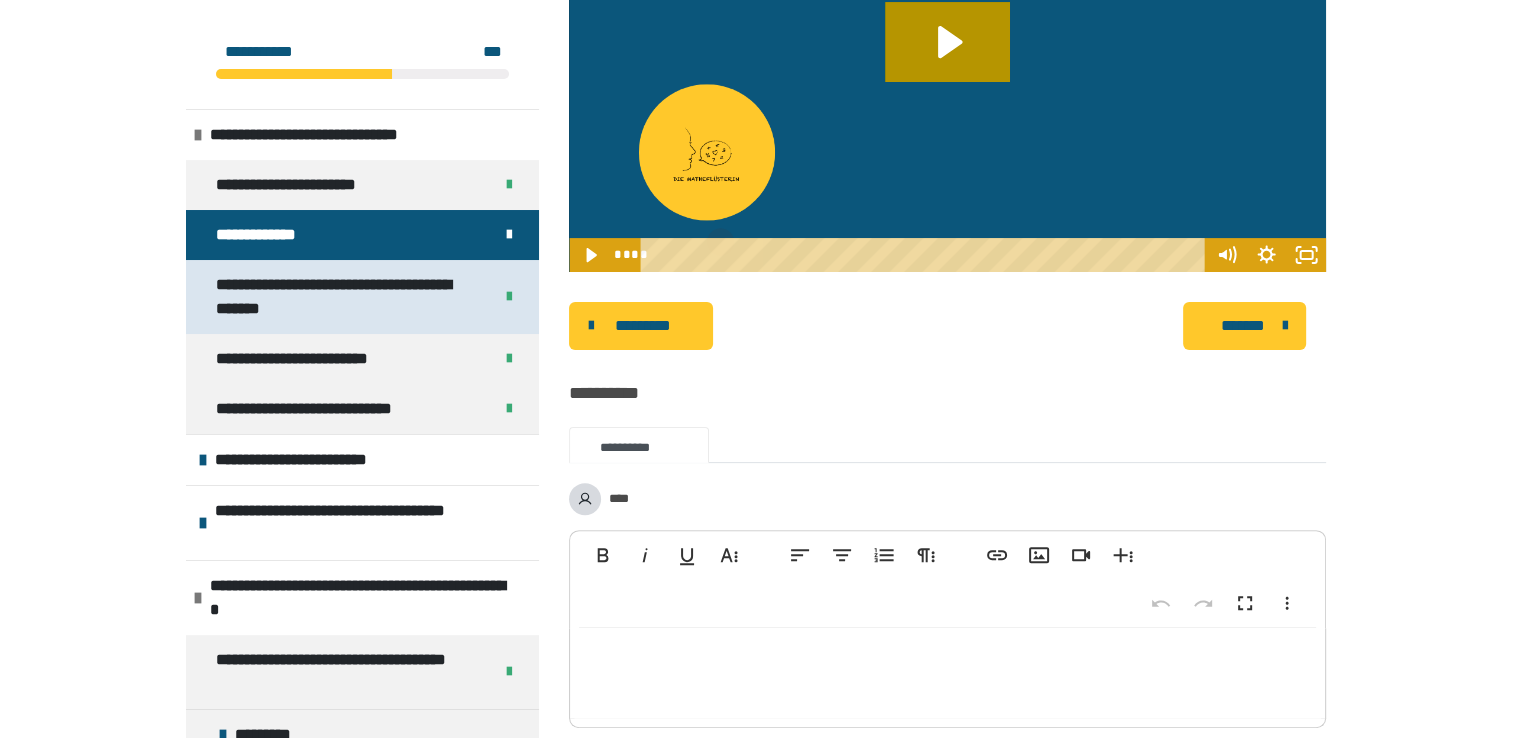 click on "**********" at bounding box center [339, 297] 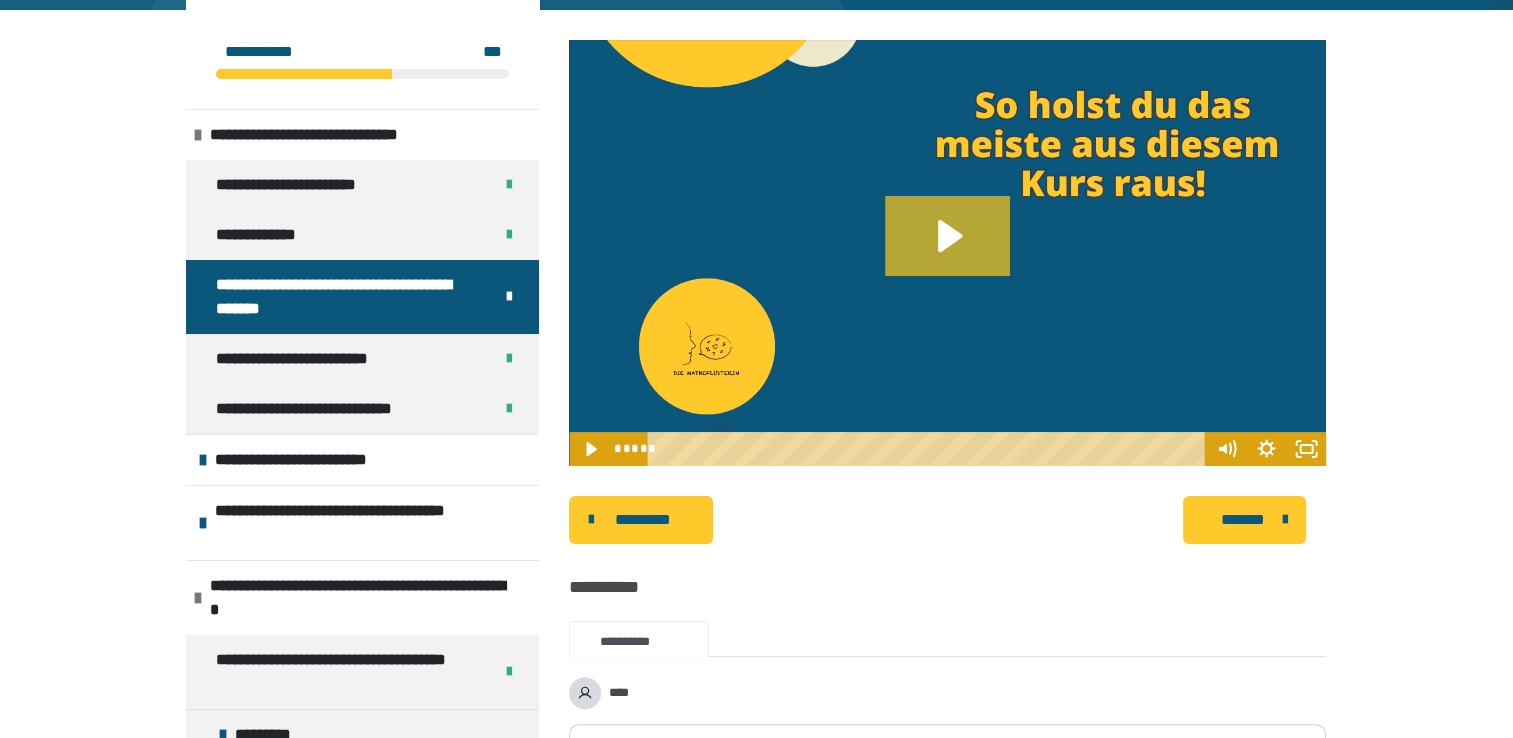 click 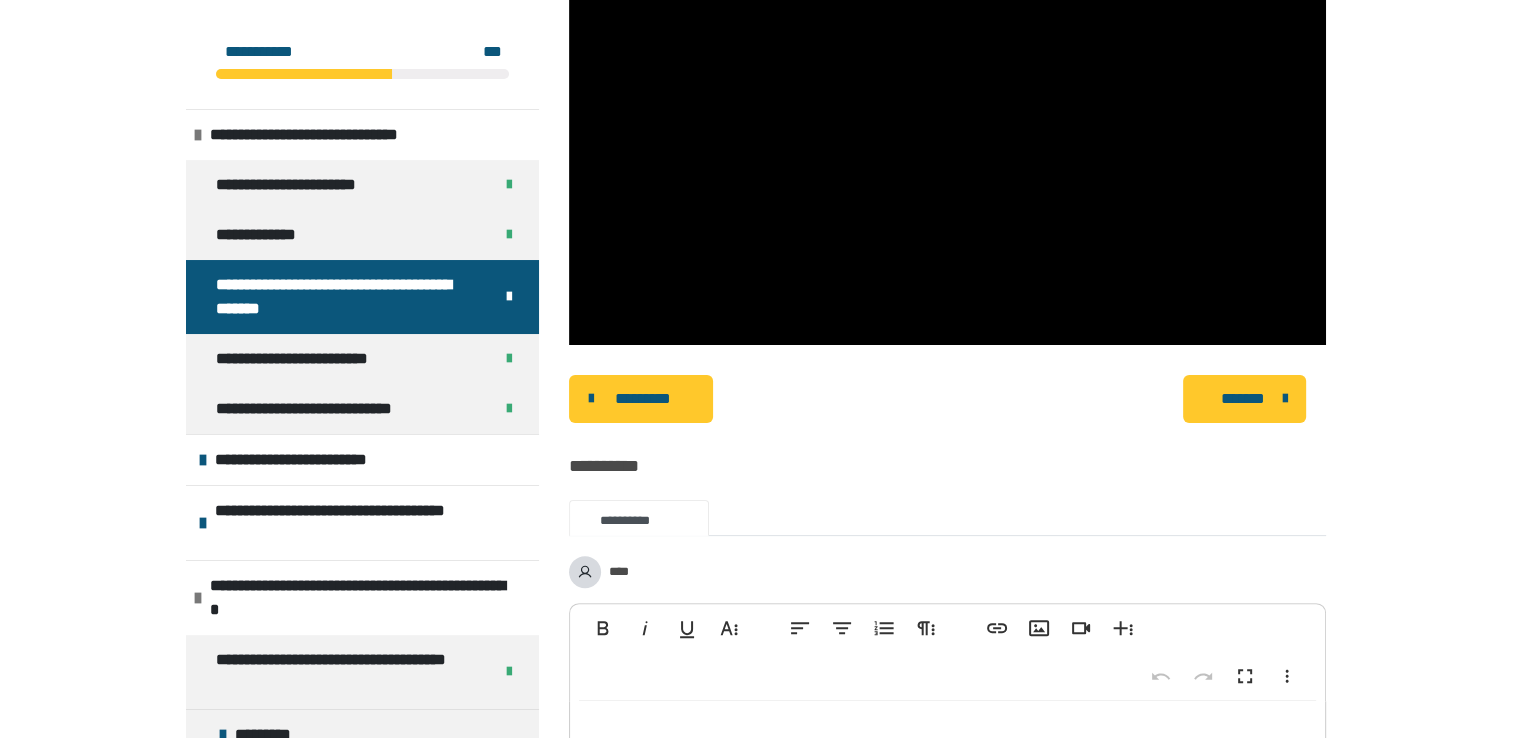 scroll, scrollTop: 354, scrollLeft: 0, axis: vertical 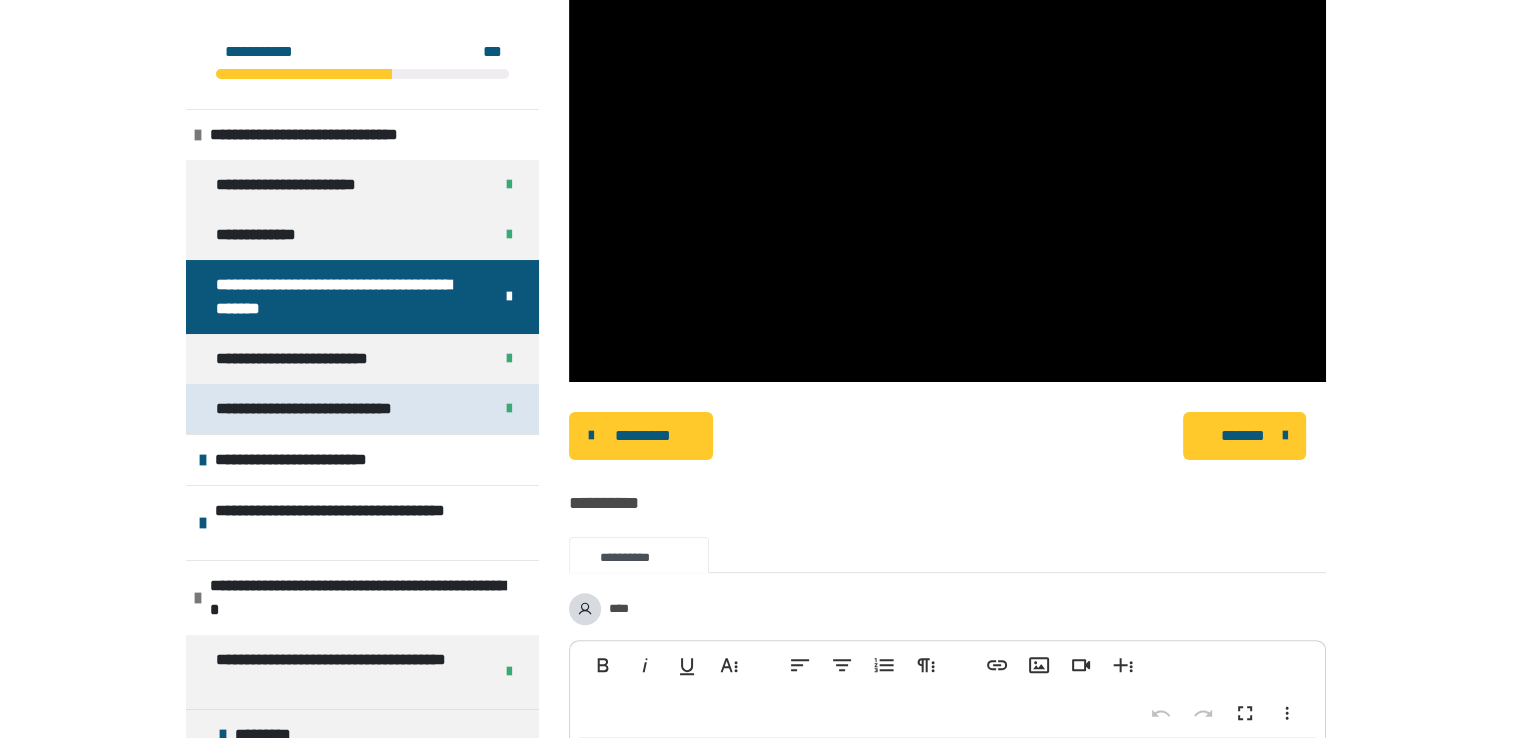 click on "**********" at bounding box center (328, 409) 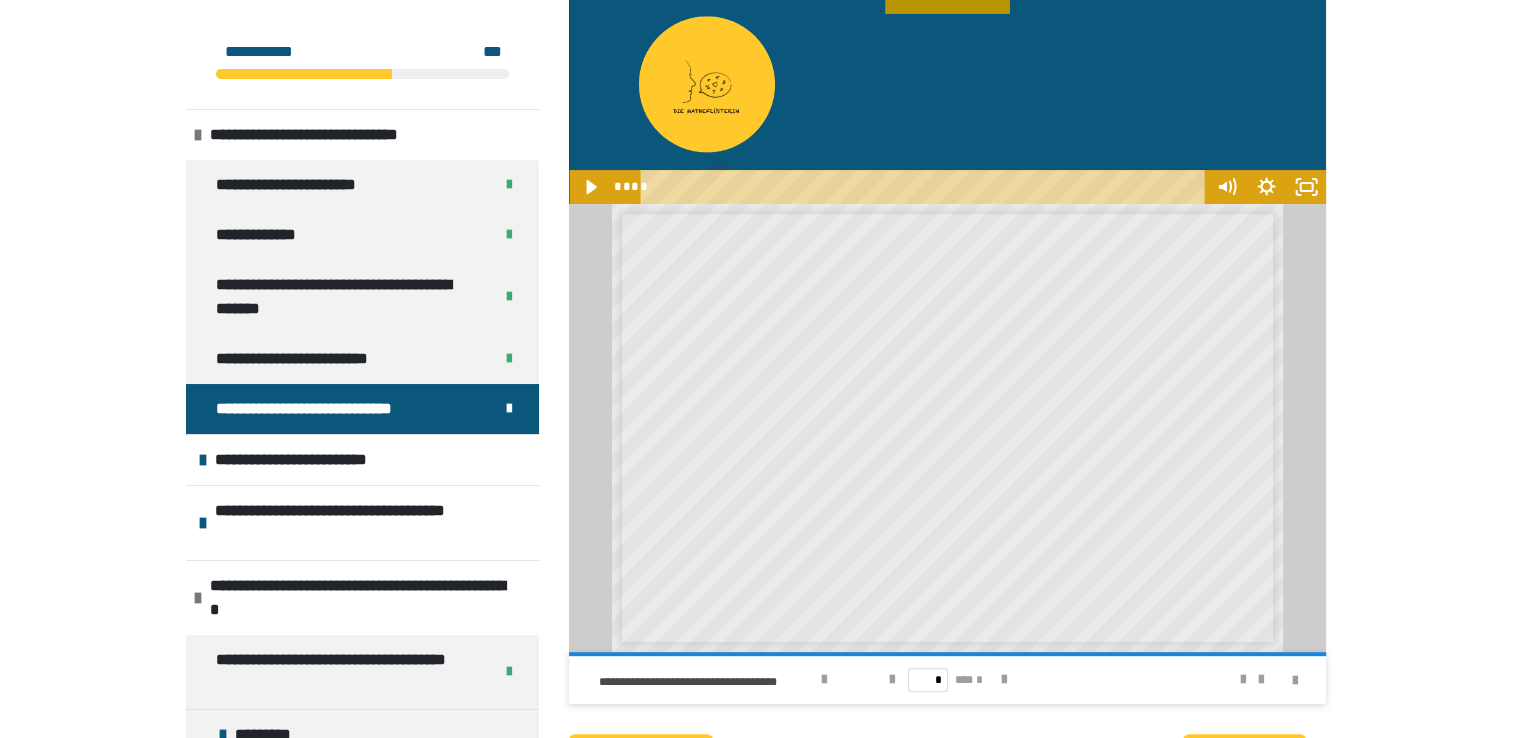 scroll, scrollTop: 635, scrollLeft: 0, axis: vertical 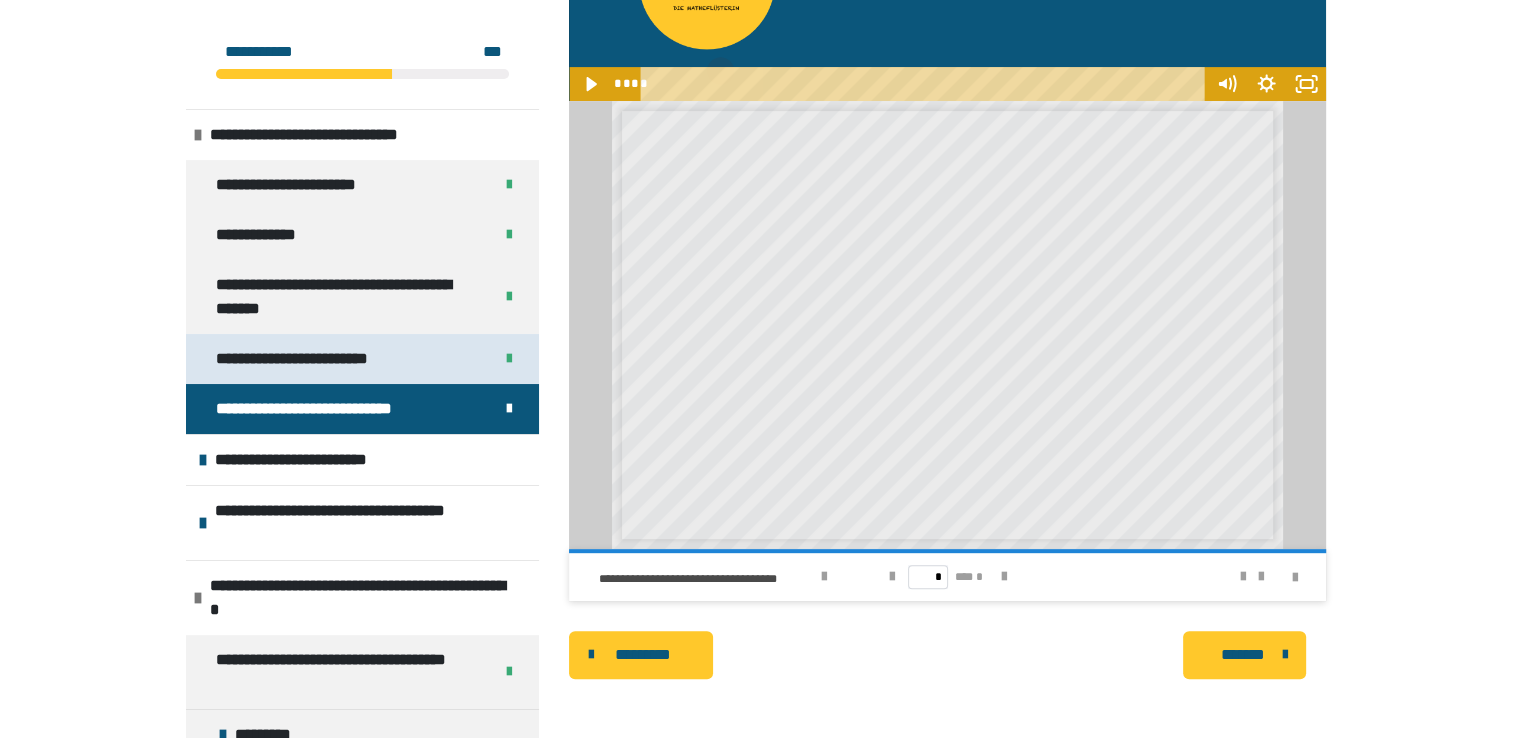 click on "**********" at bounding box center (328, 359) 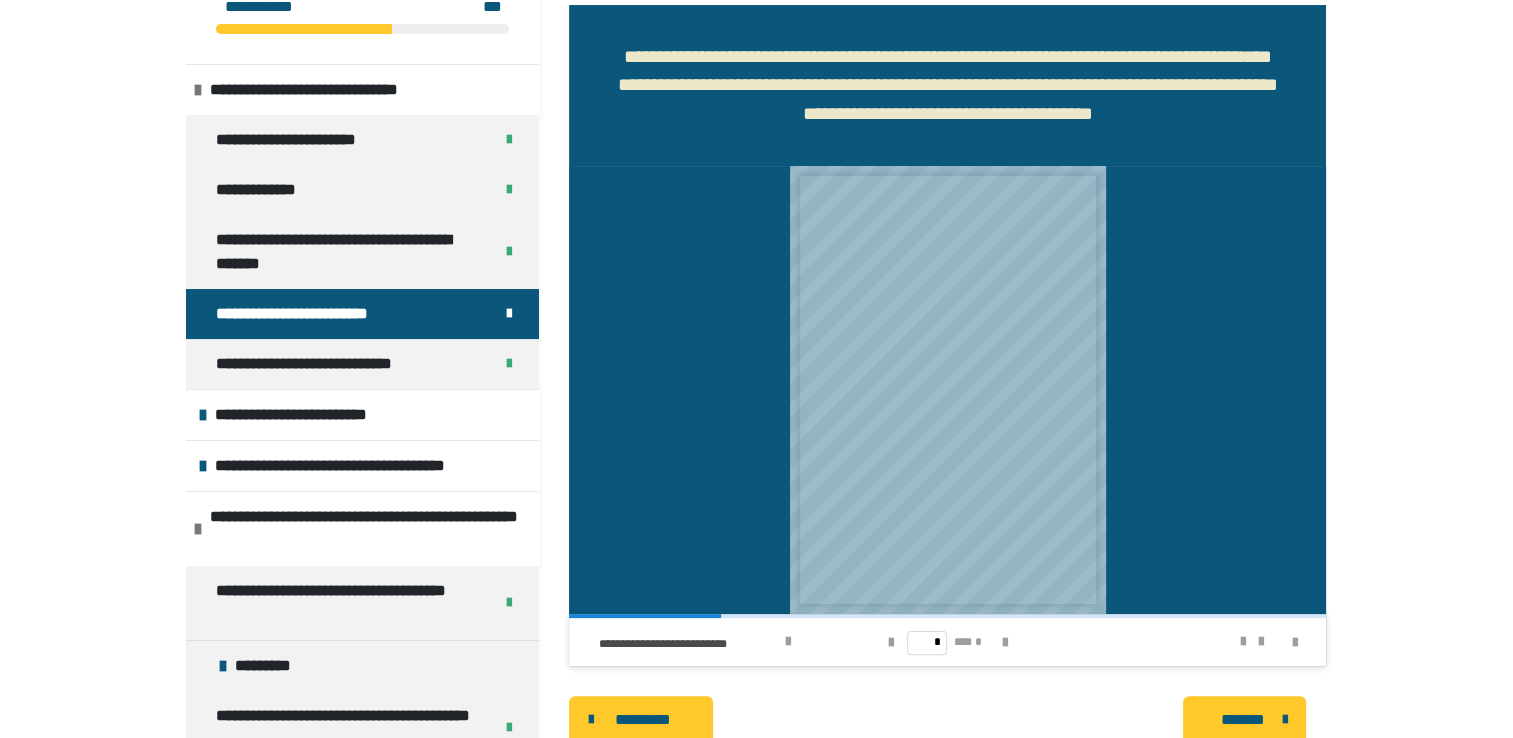 scroll, scrollTop: 320, scrollLeft: 0, axis: vertical 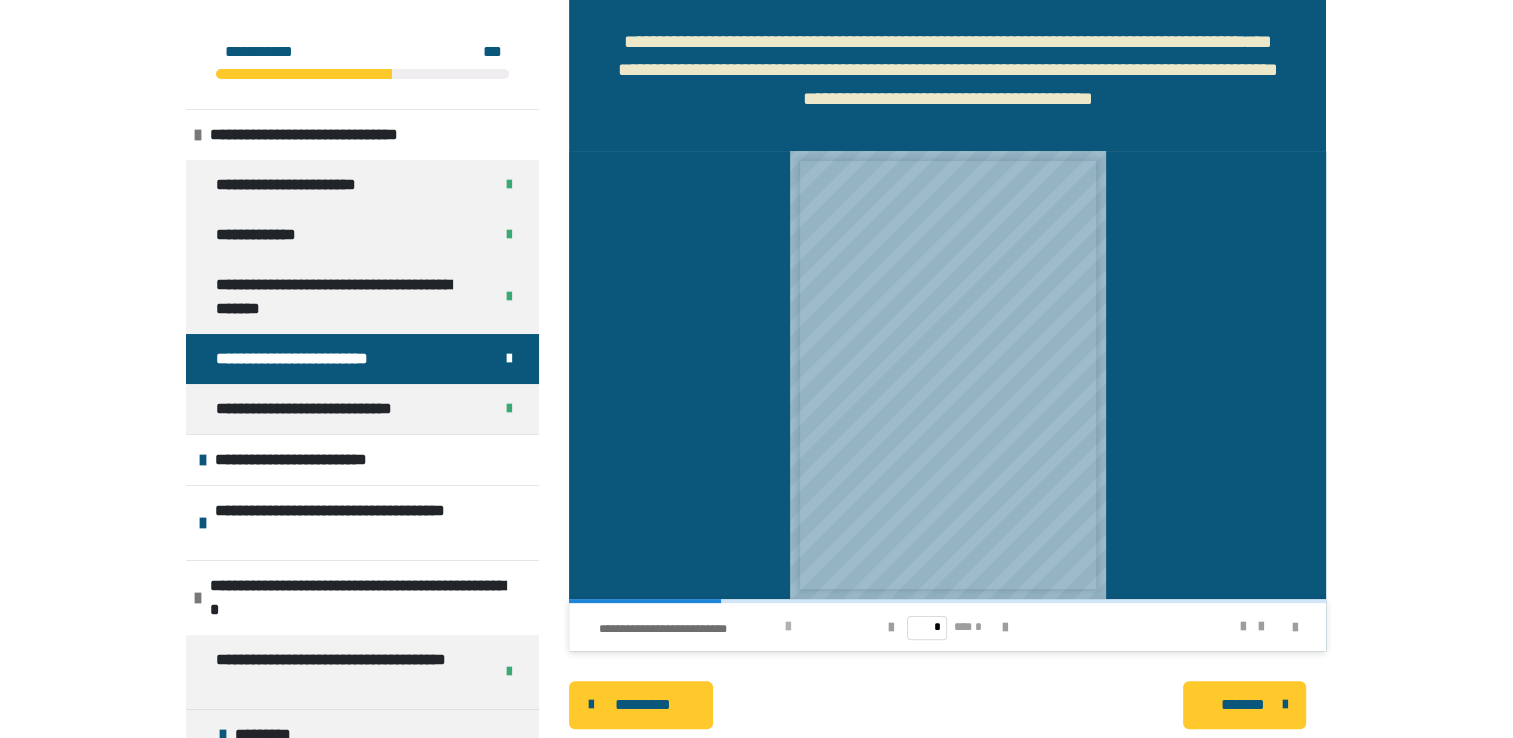 click on "**********" at bounding box center (688, 629) 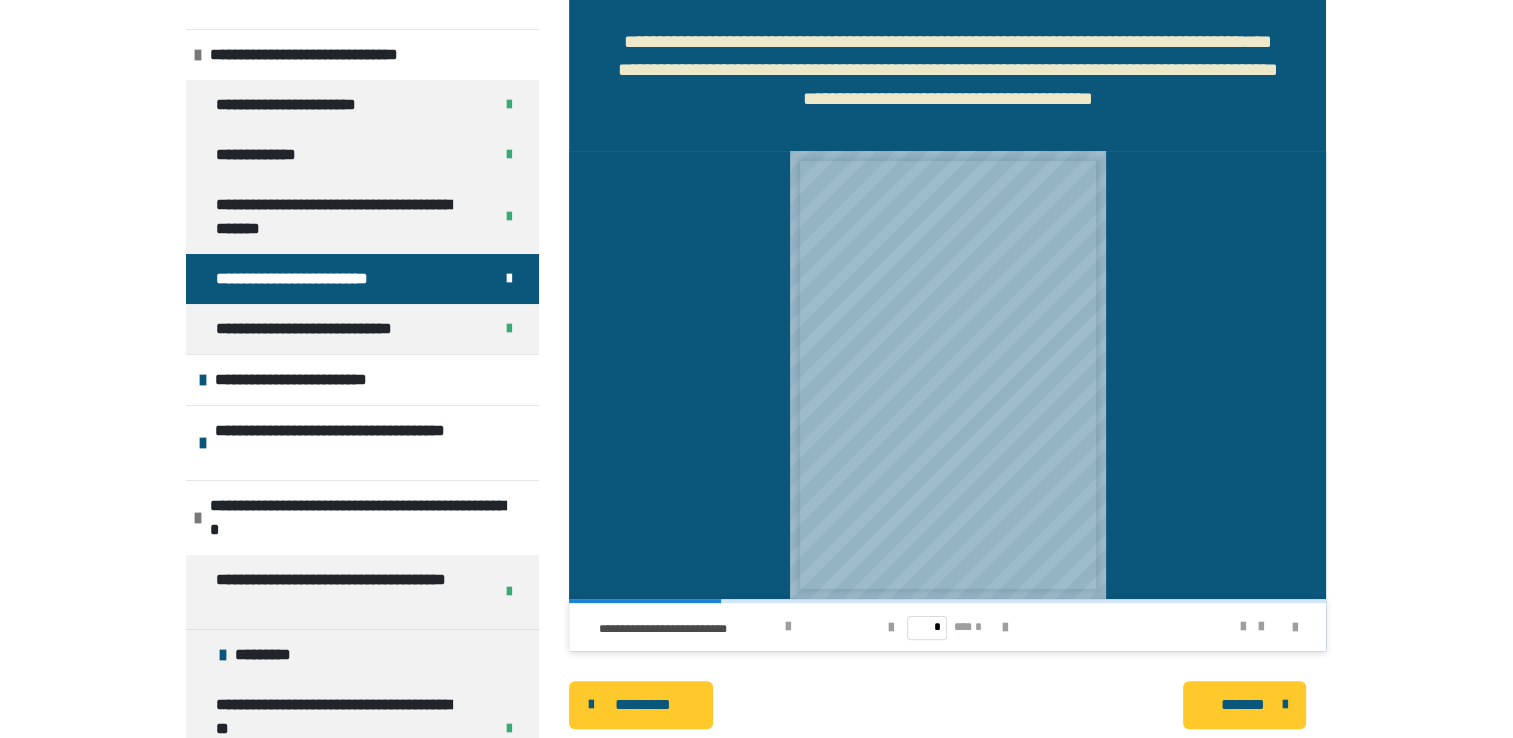 scroll, scrollTop: 81, scrollLeft: 0, axis: vertical 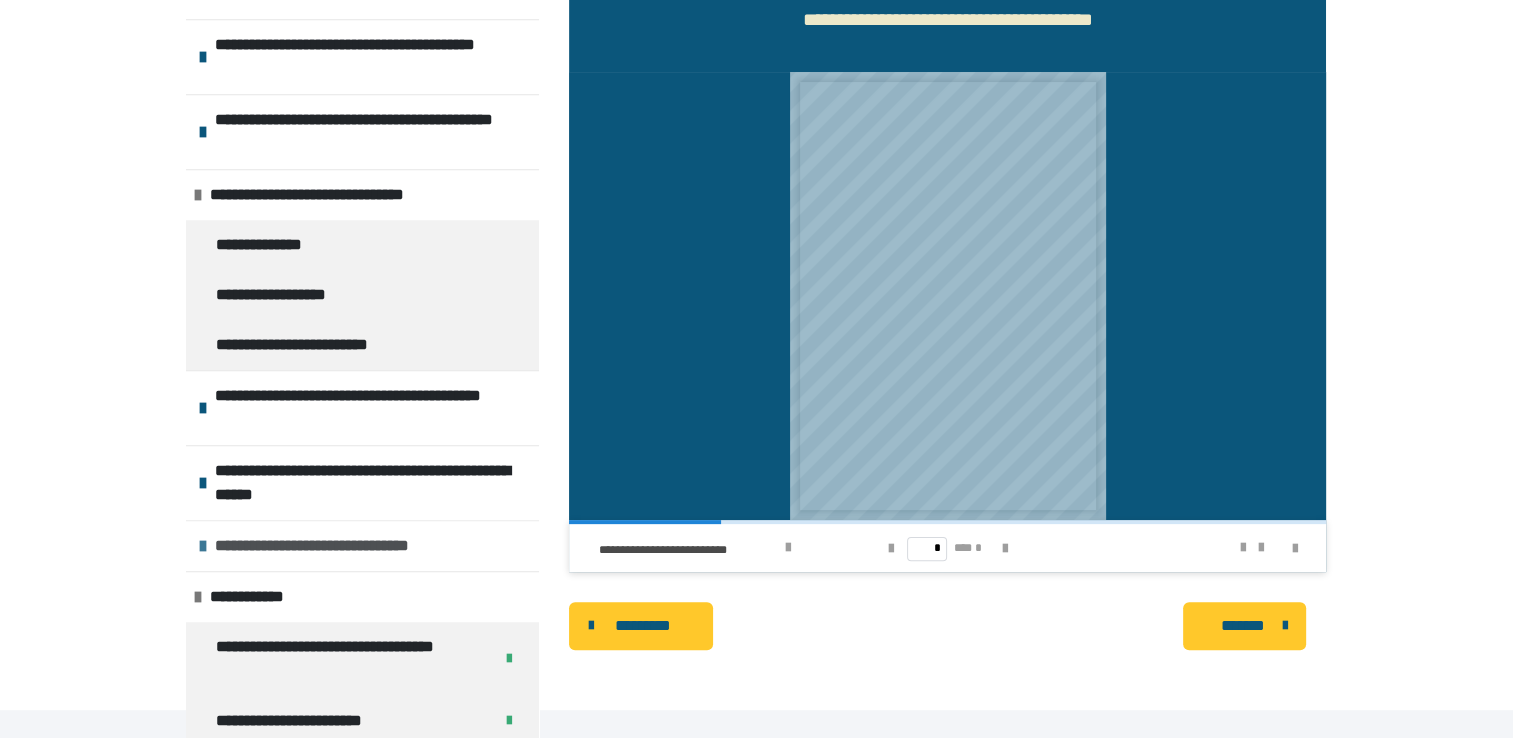 click on "**********" at bounding box center (355, 546) 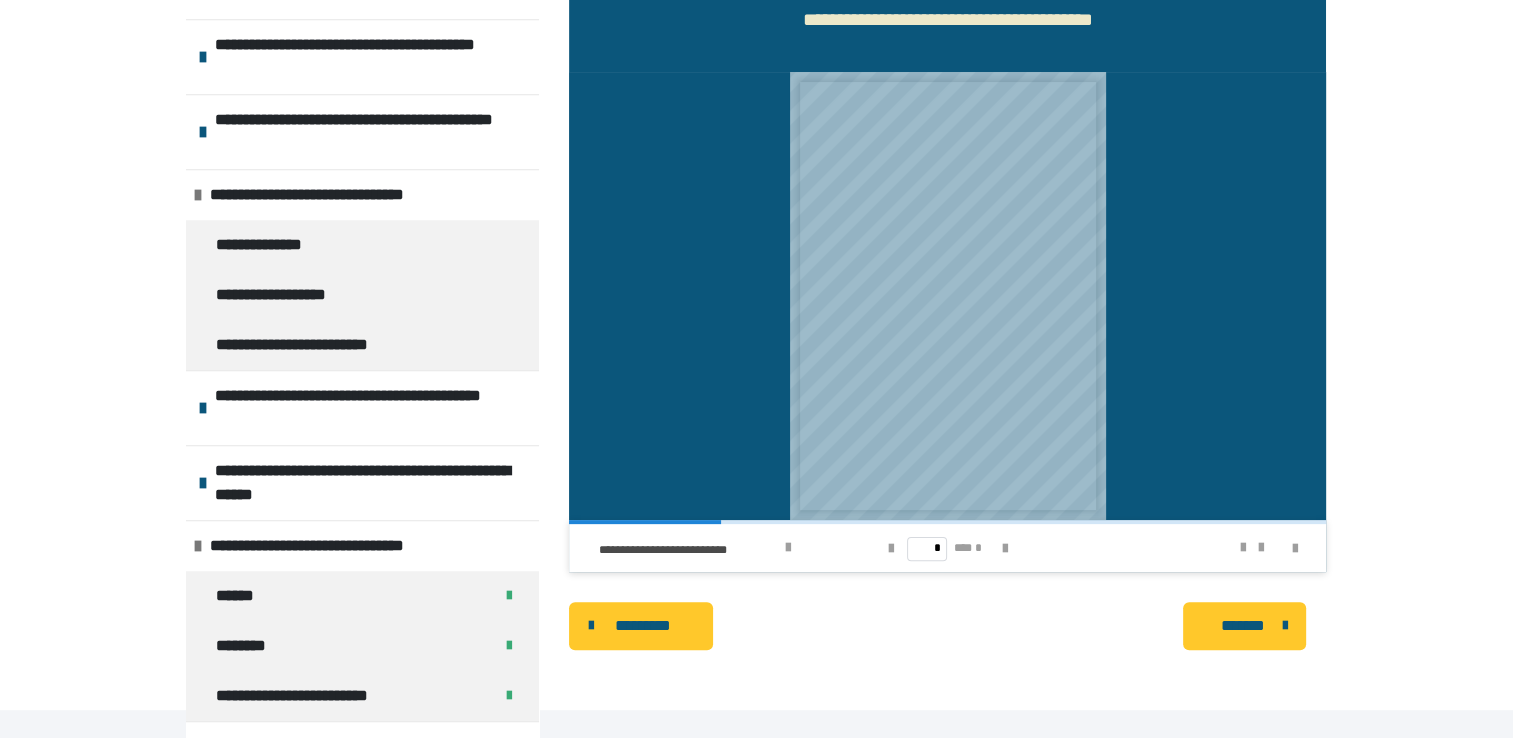 scroll, scrollTop: 1164, scrollLeft: 0, axis: vertical 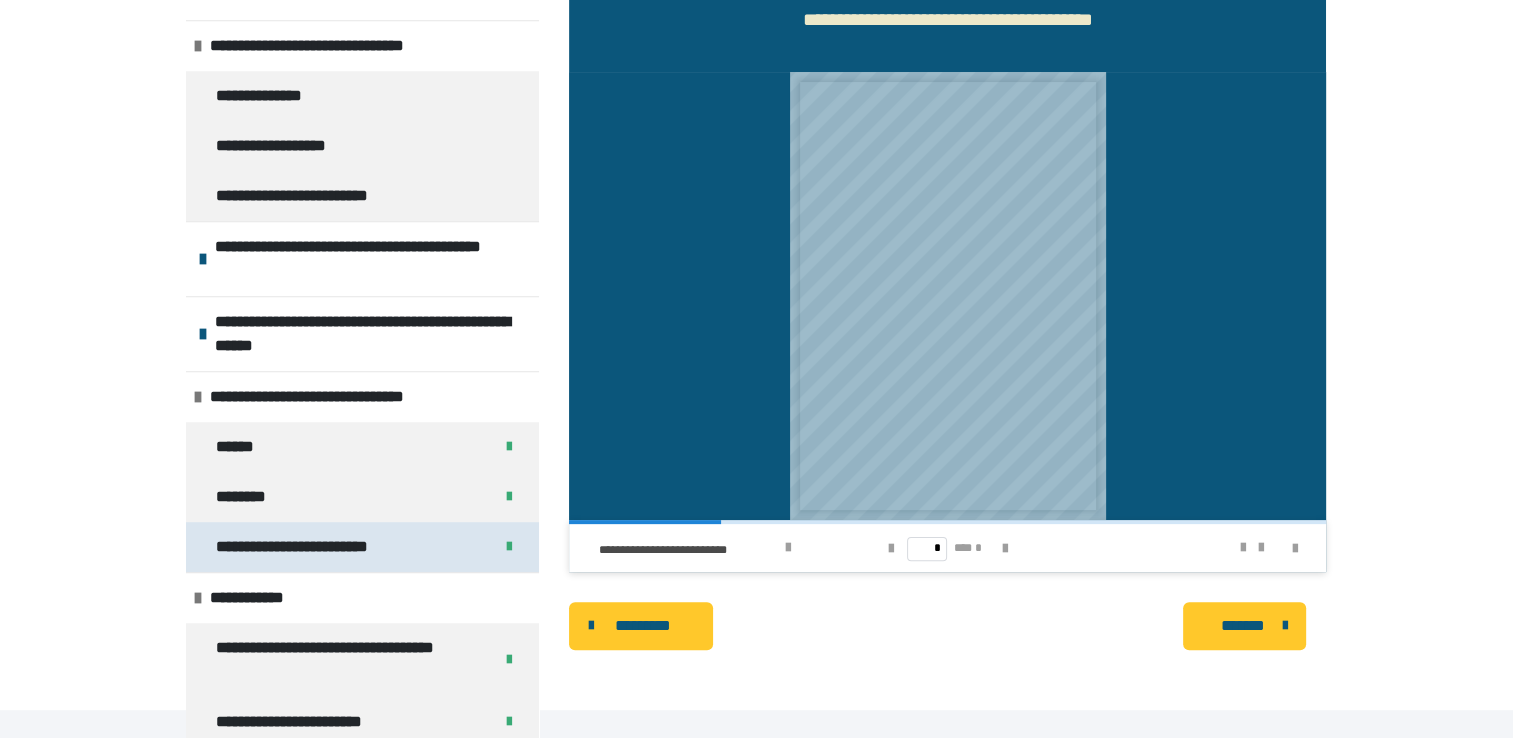 click on "**********" at bounding box center [315, 547] 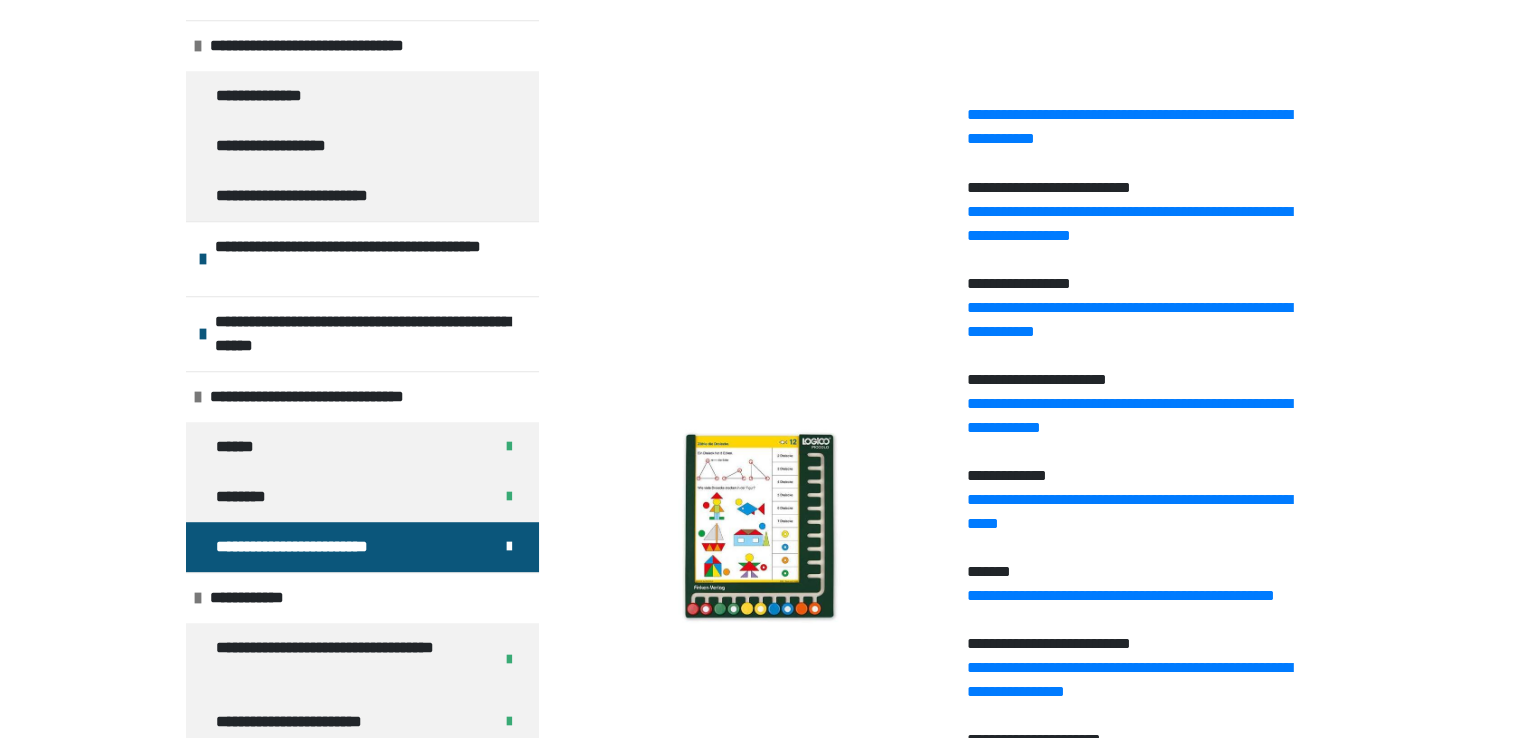 scroll, scrollTop: 3636, scrollLeft: 0, axis: vertical 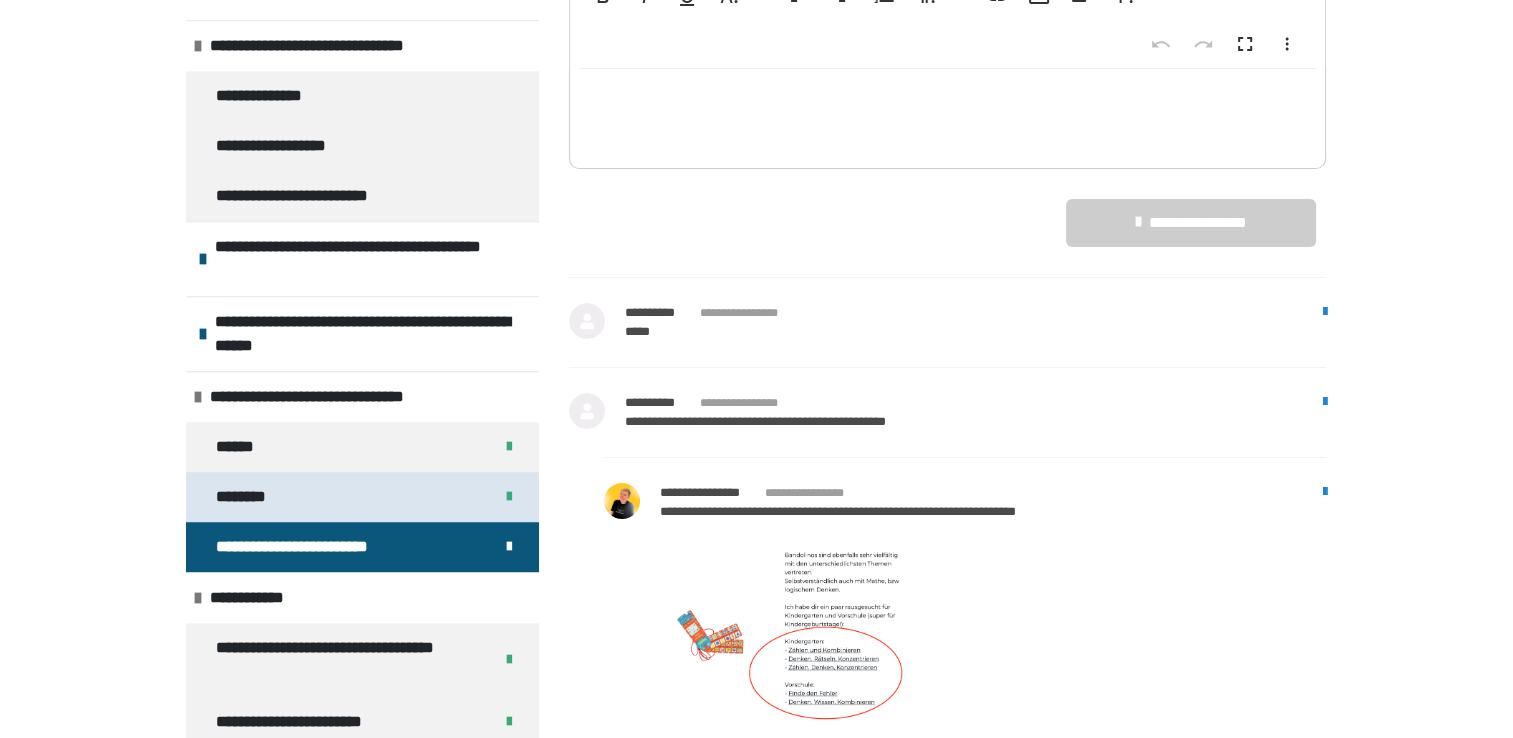 click on "********" at bounding box center [362, 497] 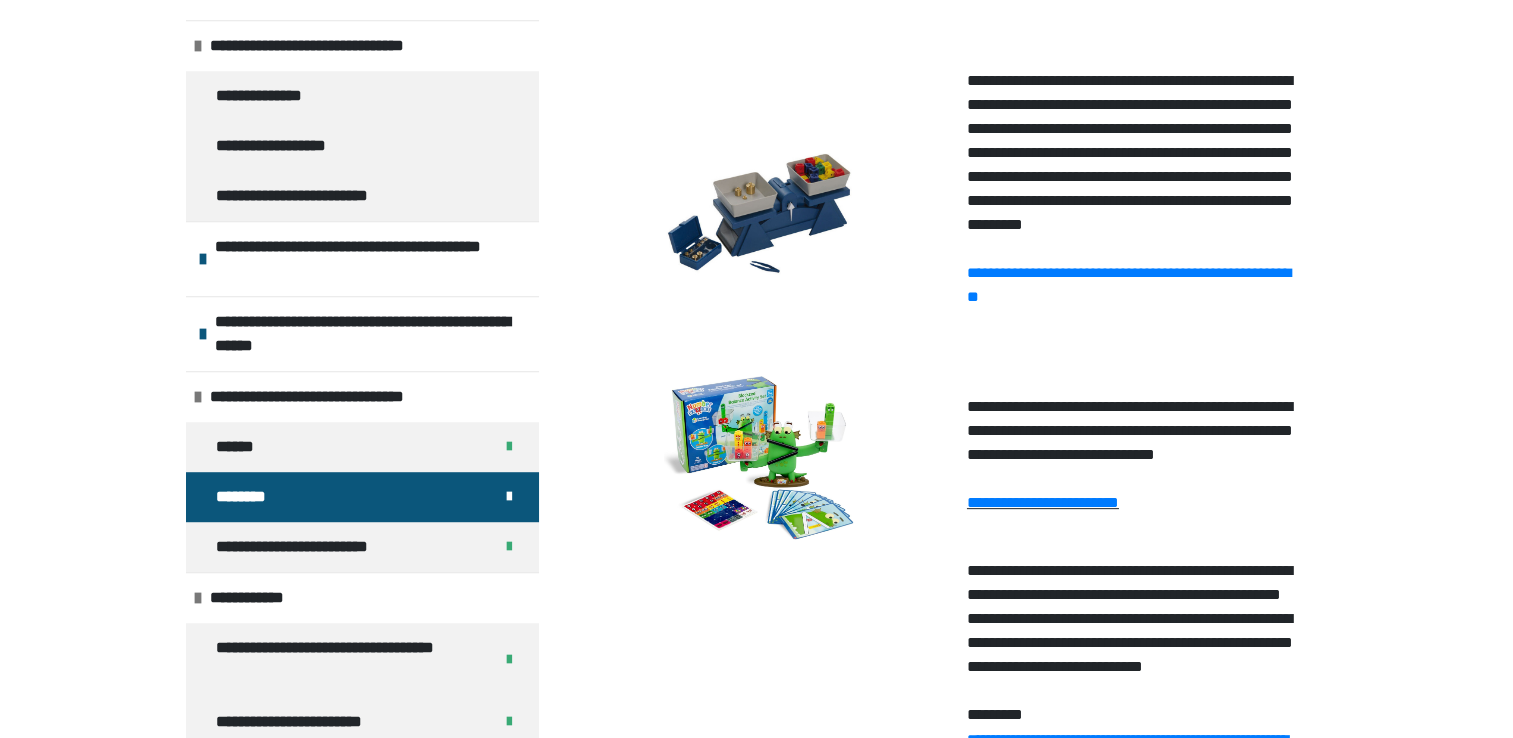 scroll, scrollTop: 549, scrollLeft: 0, axis: vertical 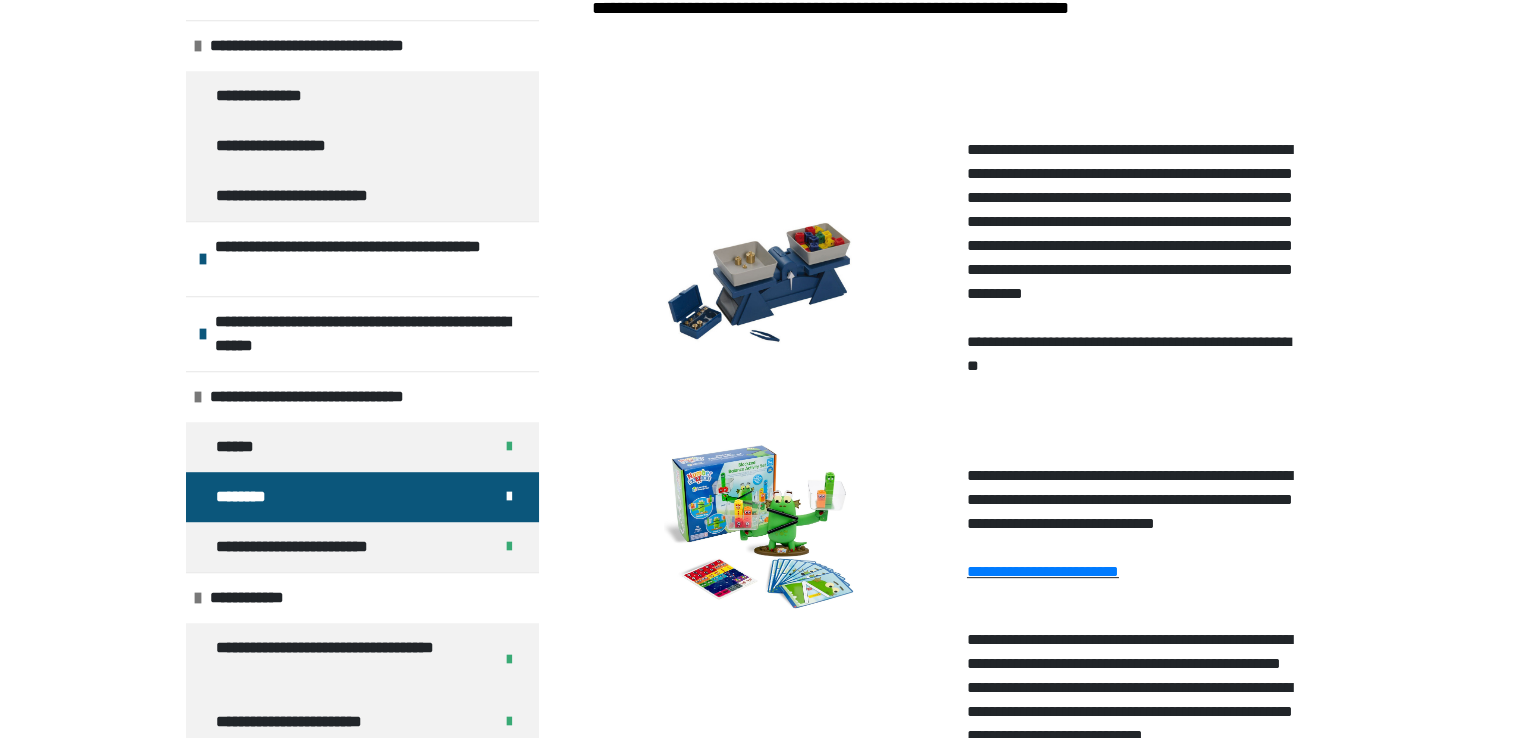 click on "**********" at bounding box center [1129, 353] 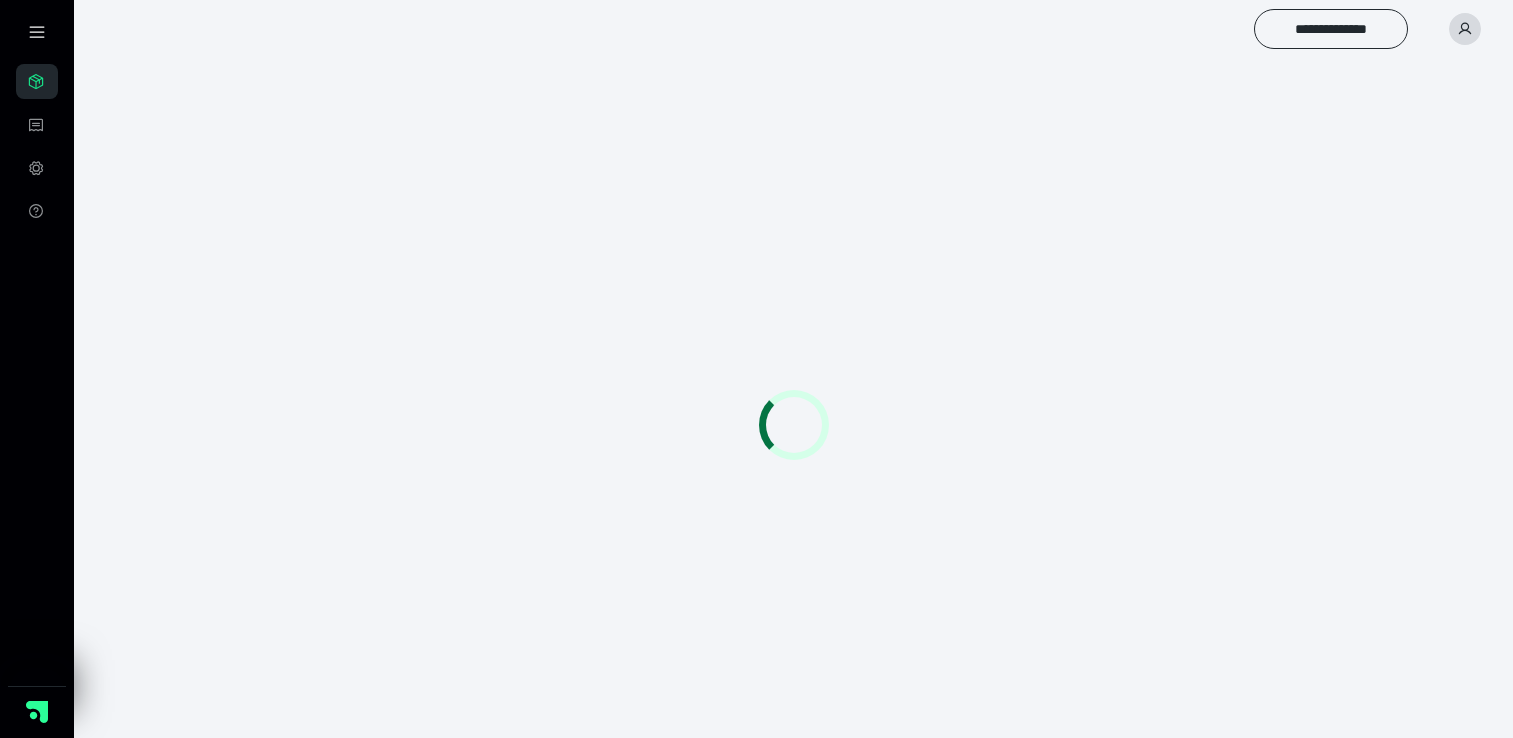 scroll, scrollTop: 56, scrollLeft: 0, axis: vertical 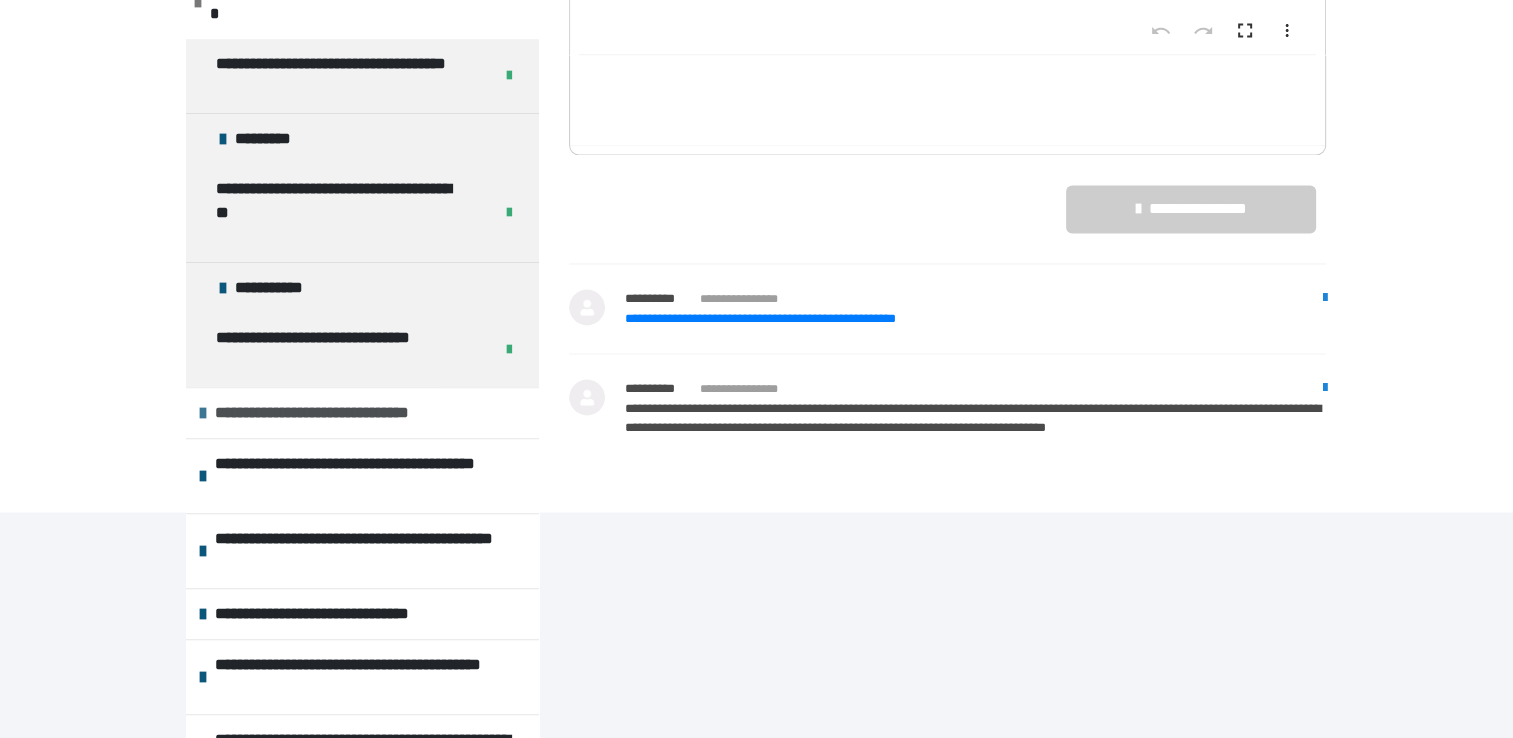 click on "**********" at bounding box center (331, 413) 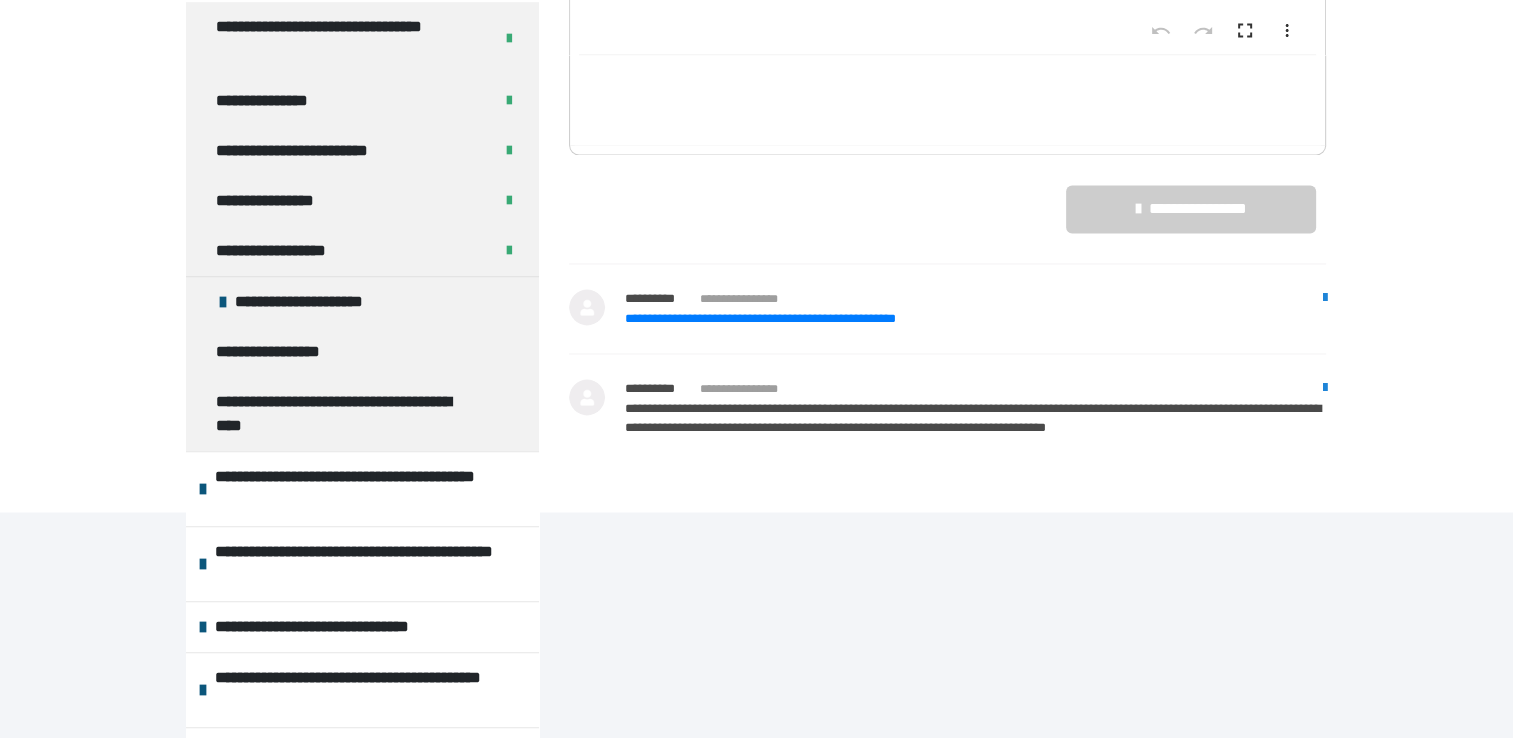 scroll, scrollTop: 1039, scrollLeft: 0, axis: vertical 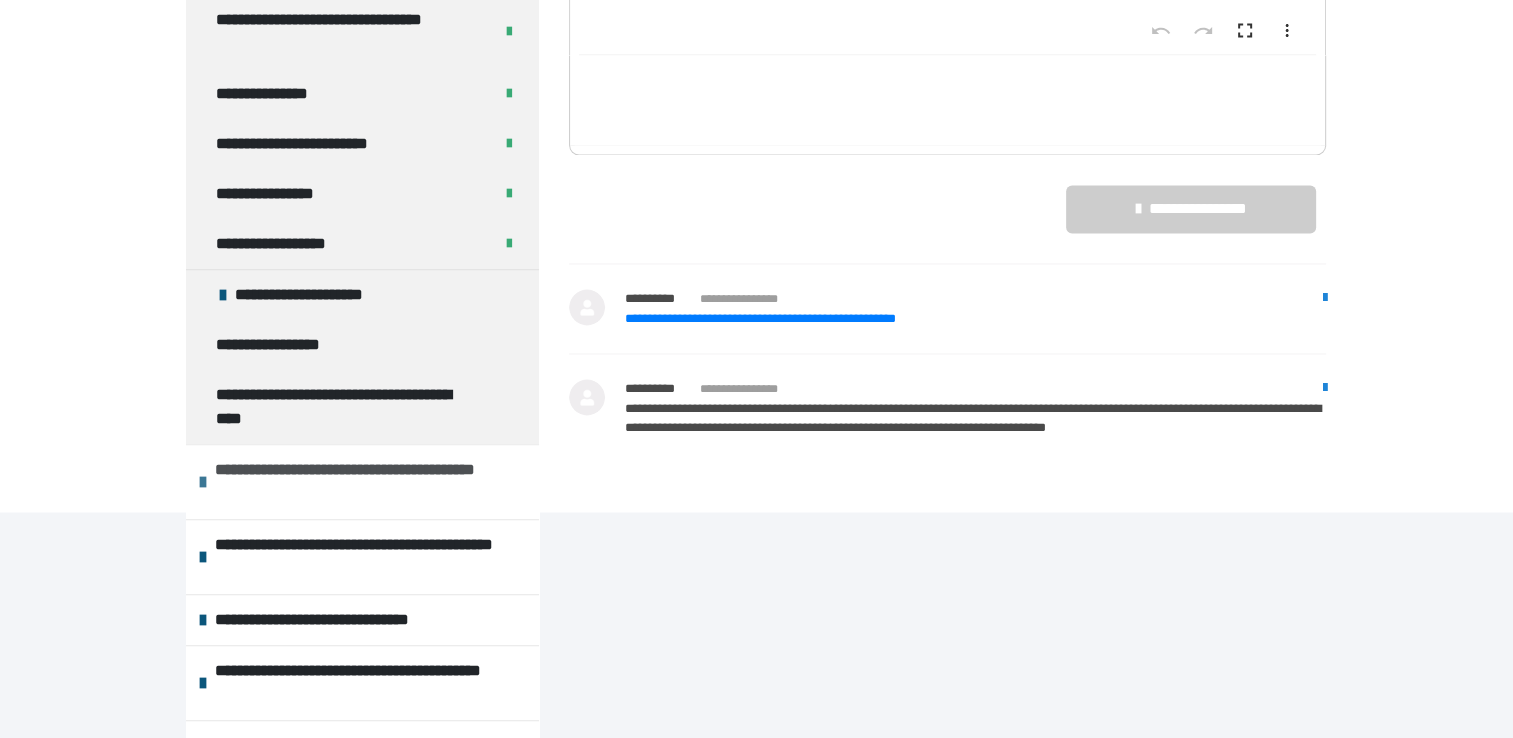 click on "**********" at bounding box center (364, 482) 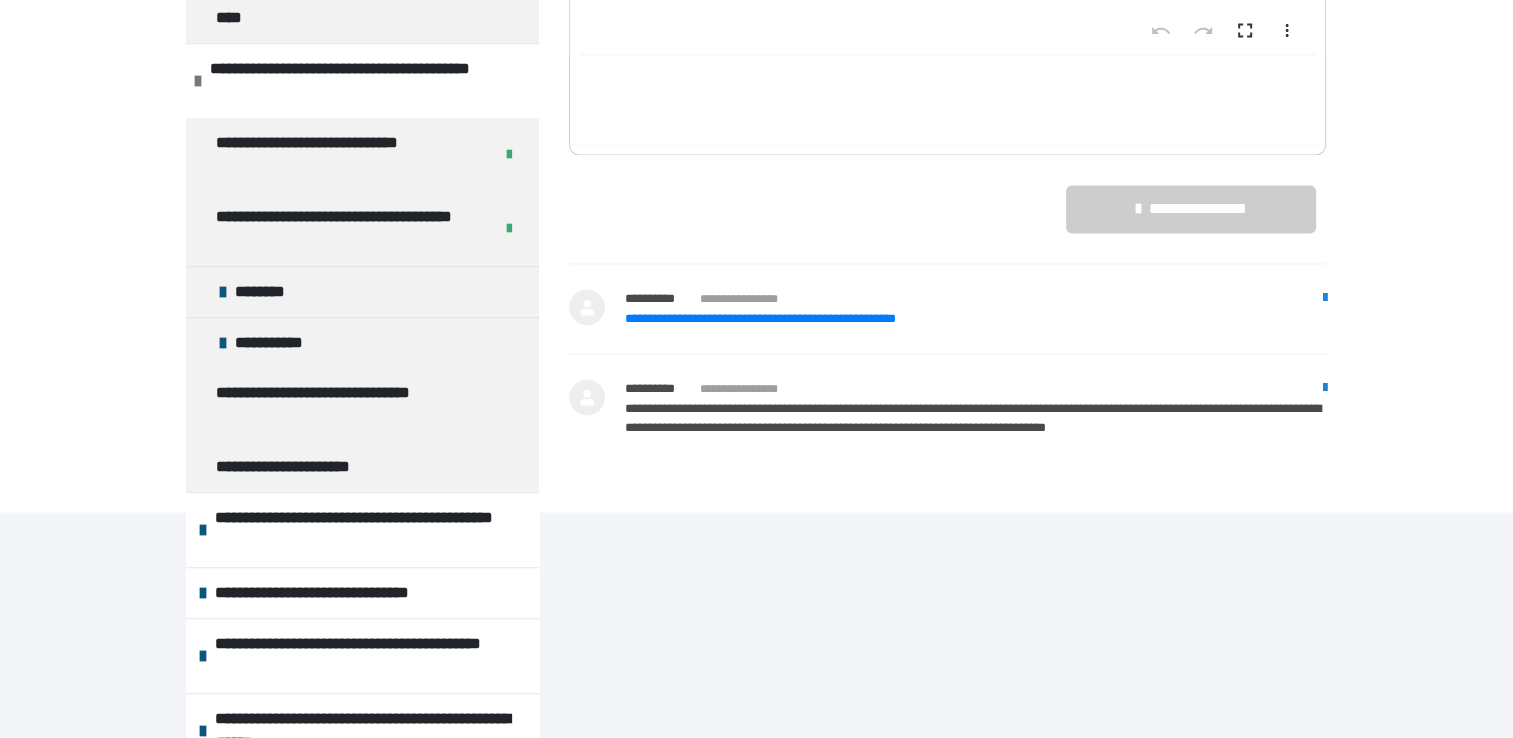 scroll, scrollTop: 1447, scrollLeft: 0, axis: vertical 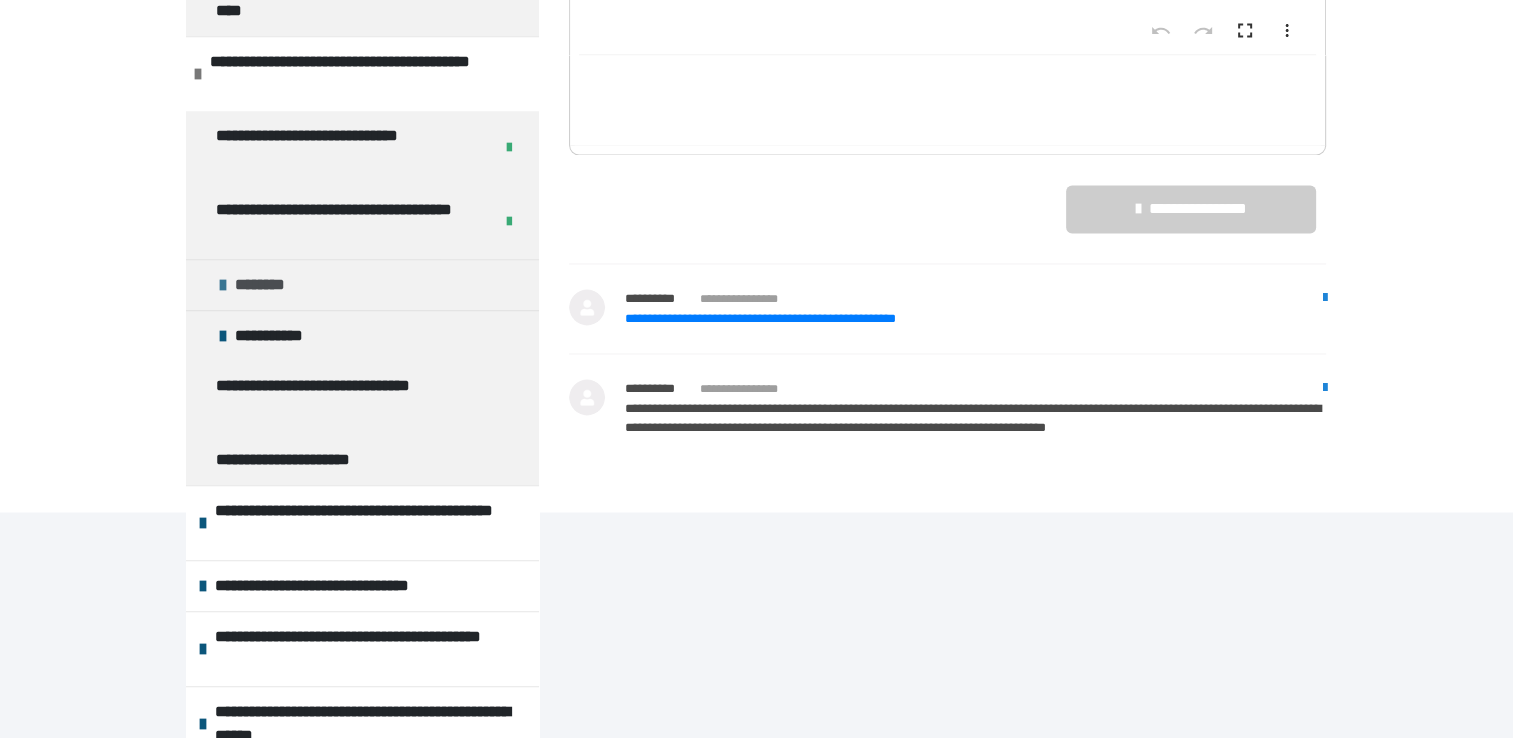 click on "********" at bounding box center [362, 284] 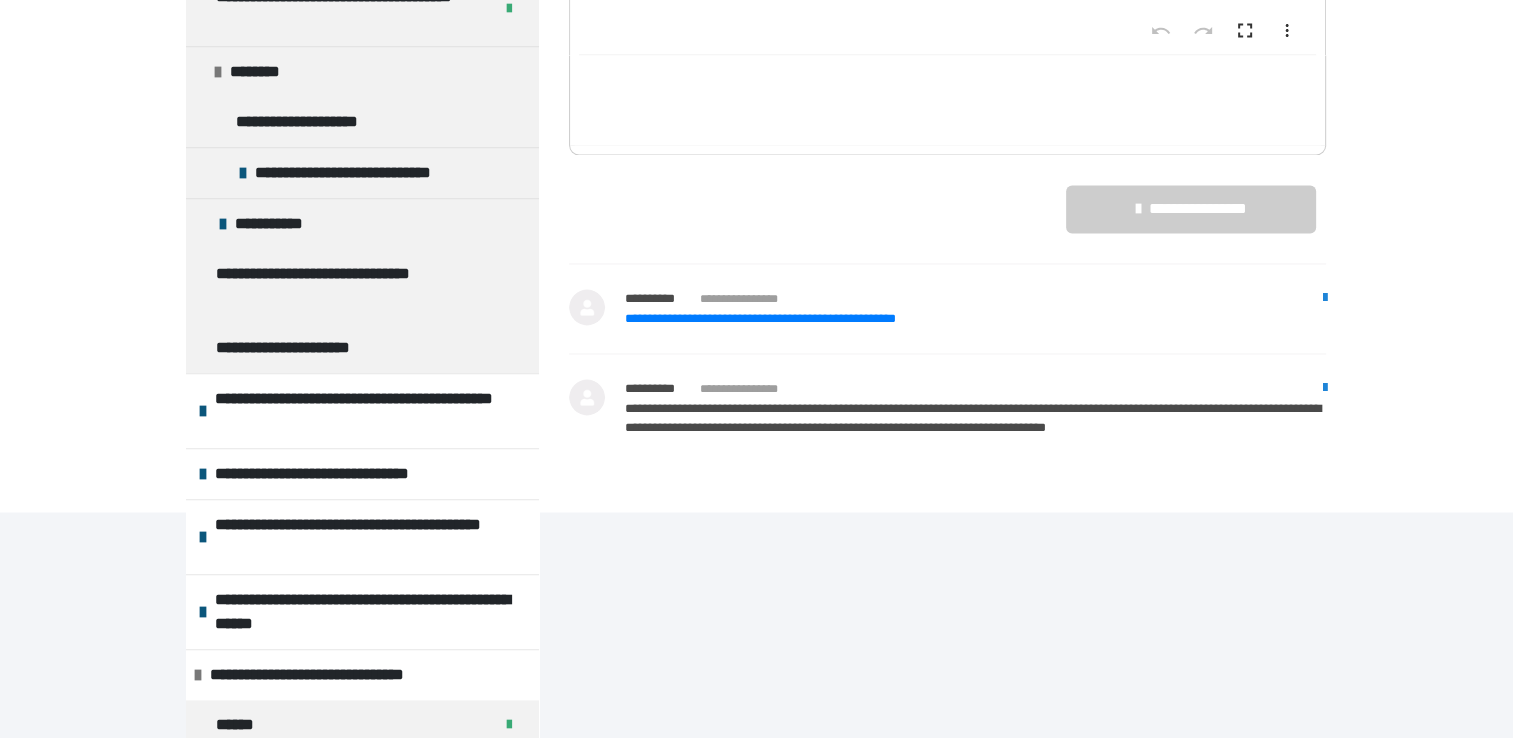 scroll, scrollTop: 1668, scrollLeft: 0, axis: vertical 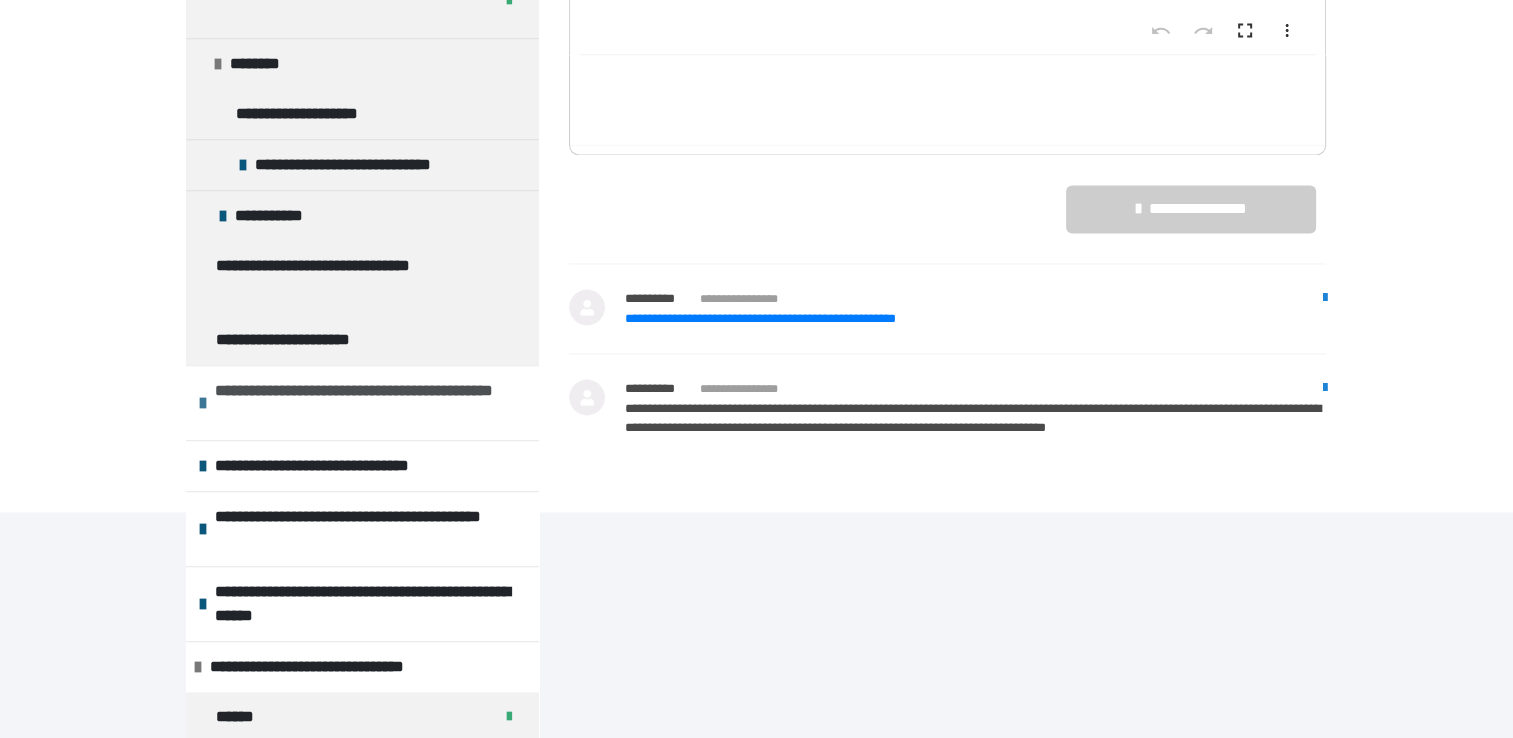 click on "**********" at bounding box center (364, 403) 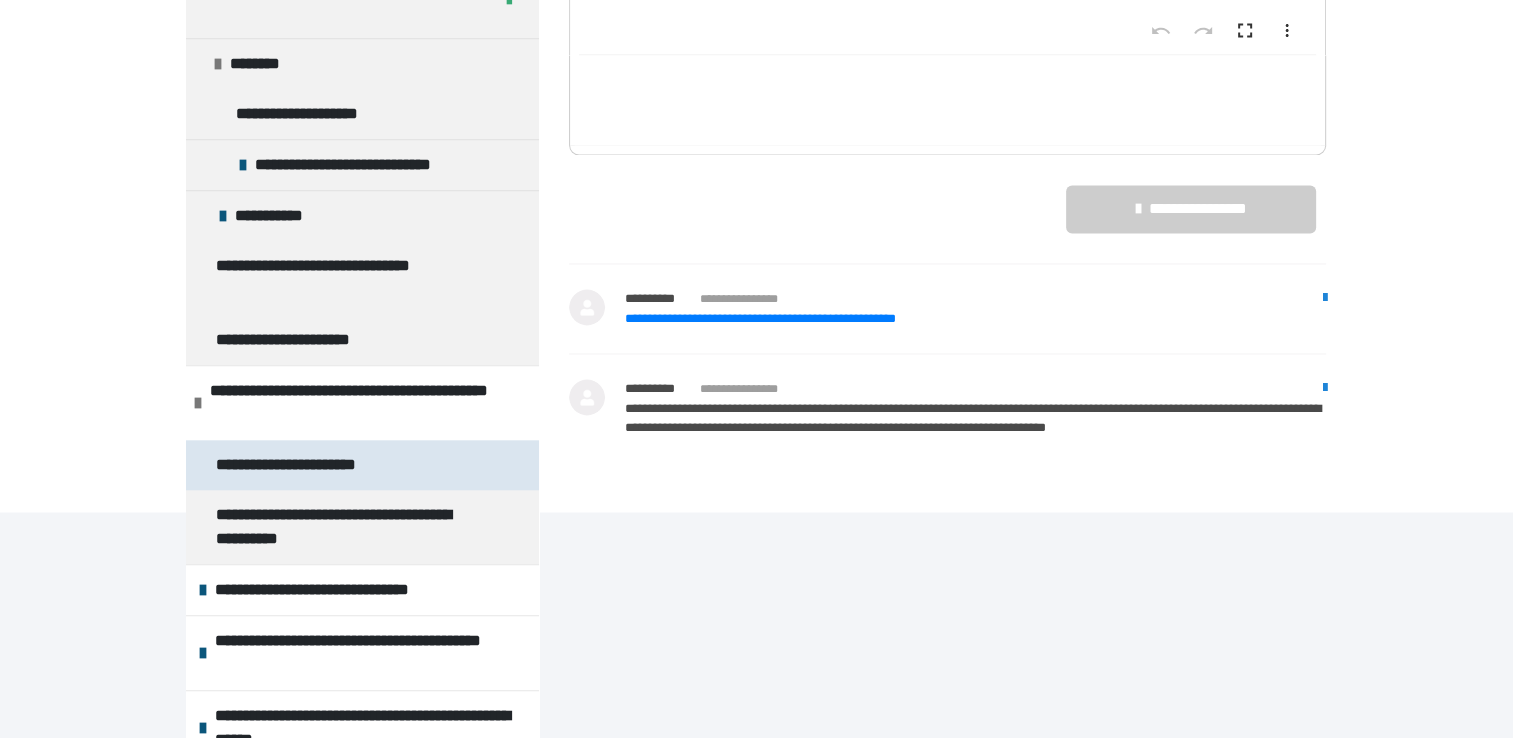 click on "**********" at bounding box center (316, 465) 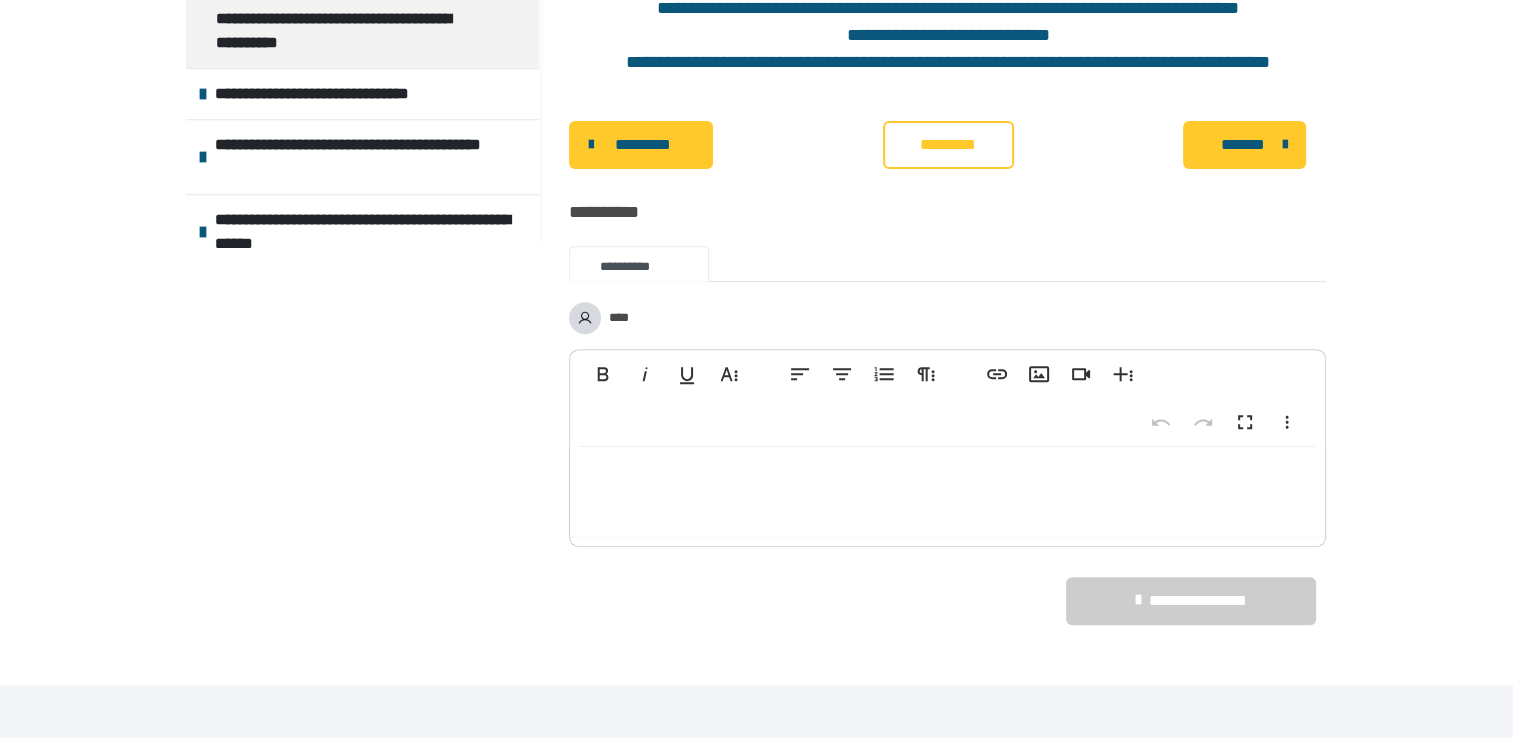 scroll, scrollTop: 60, scrollLeft: 0, axis: vertical 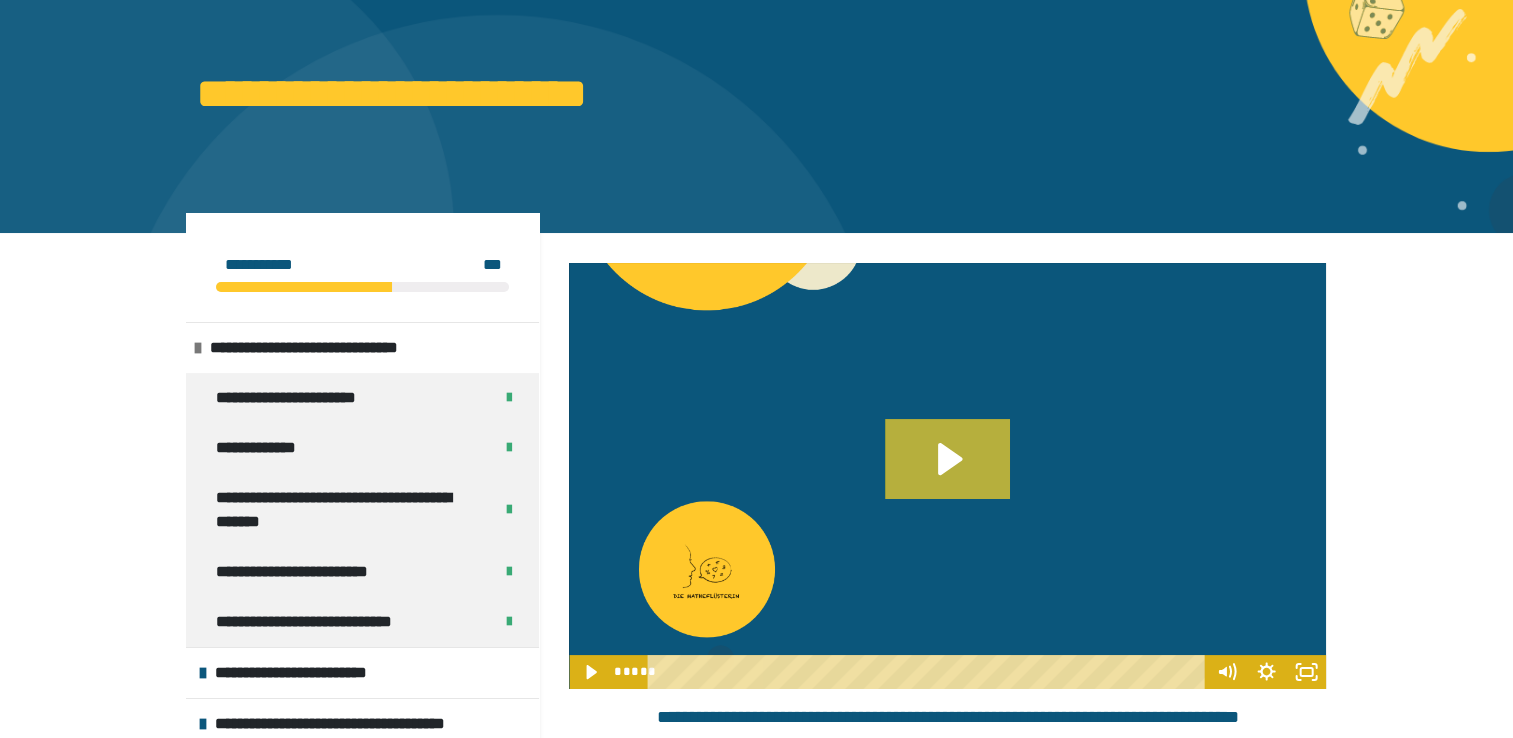 click 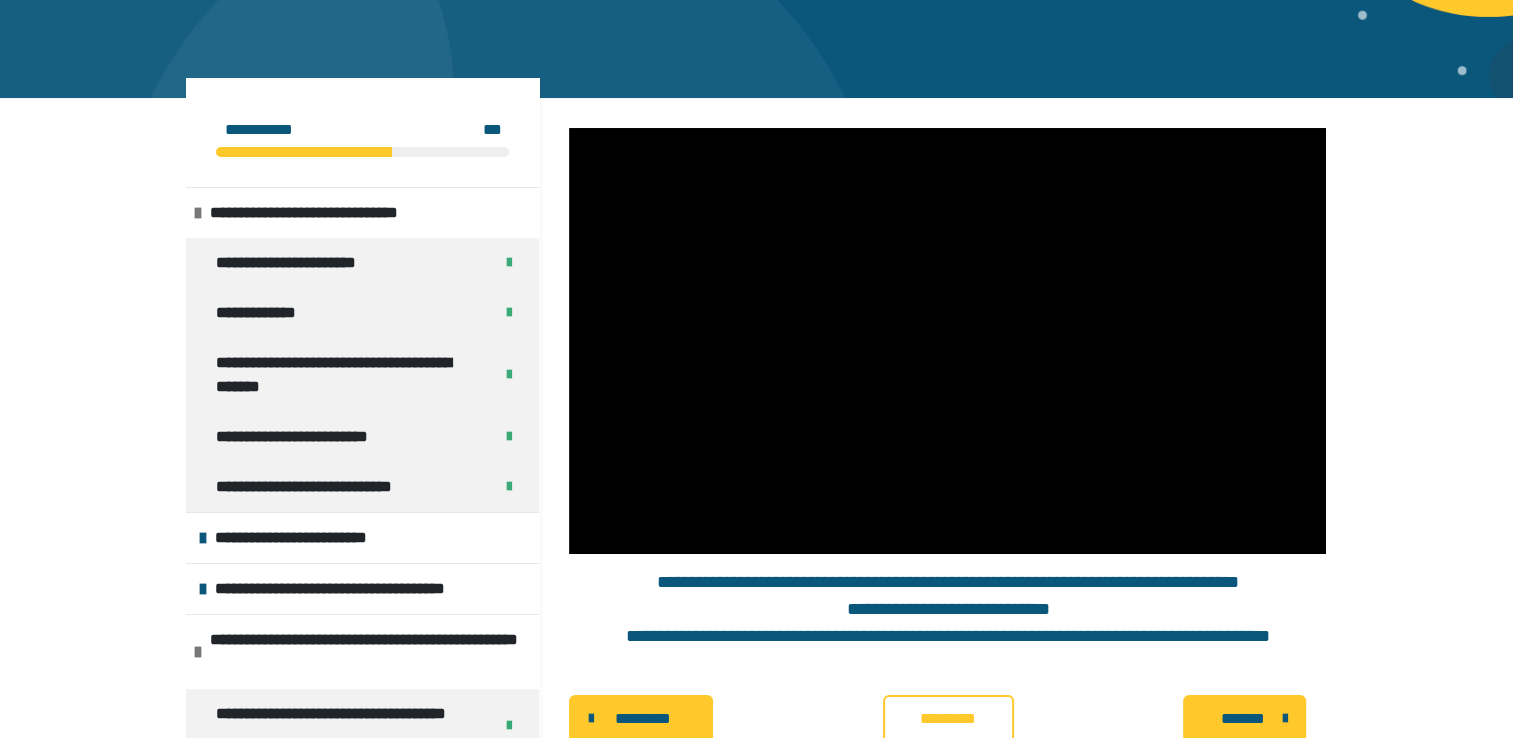 scroll, scrollTop: 165, scrollLeft: 0, axis: vertical 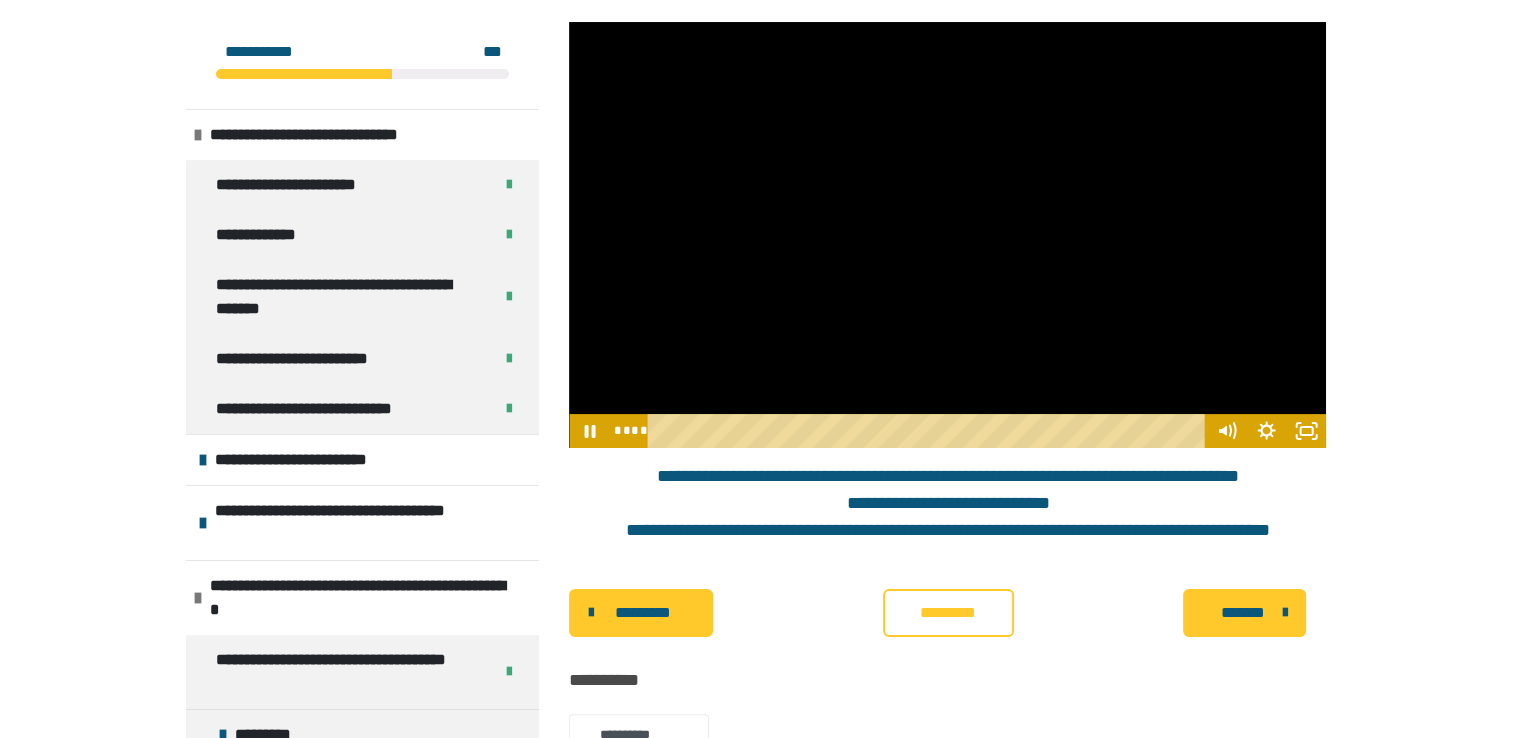 click at bounding box center [947, 235] 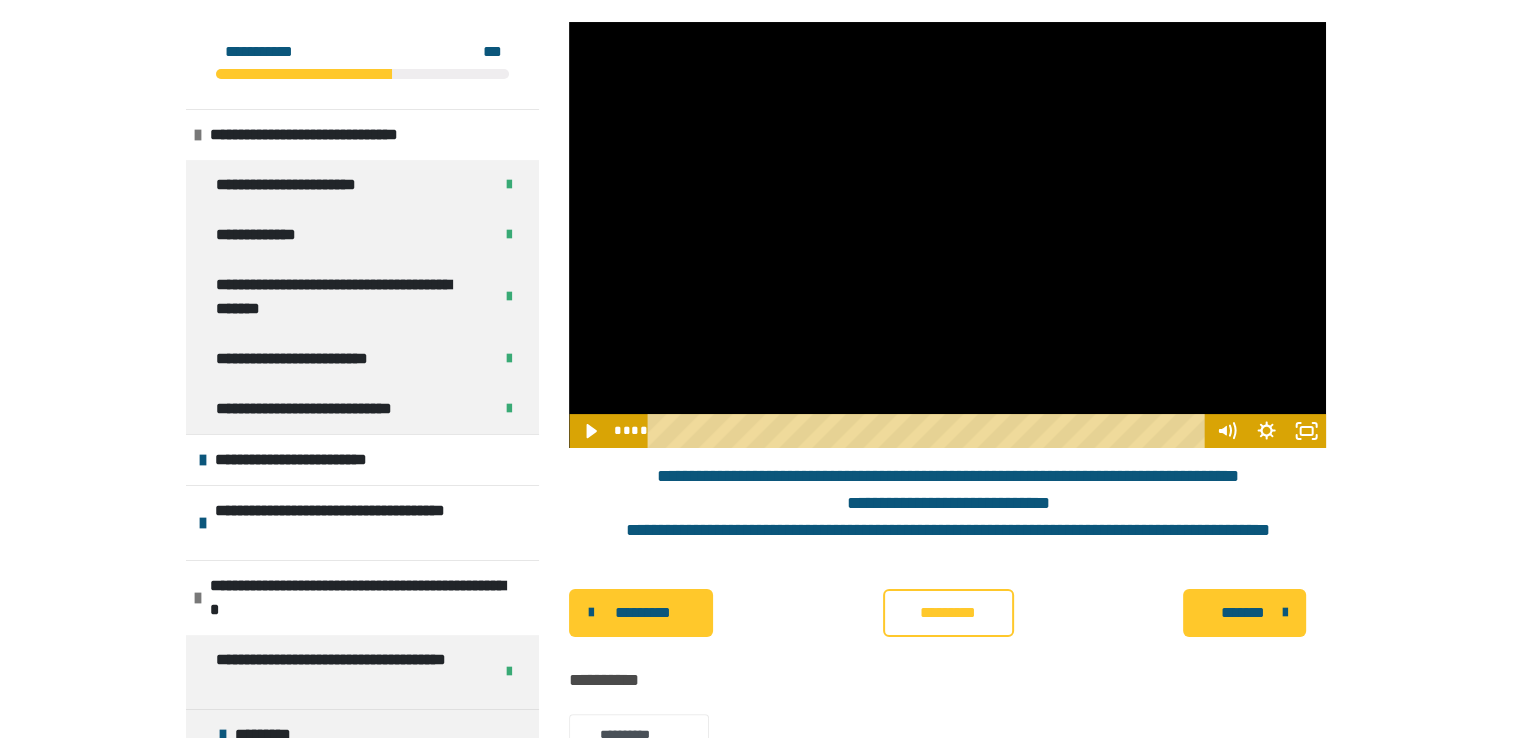 click at bounding box center [947, 235] 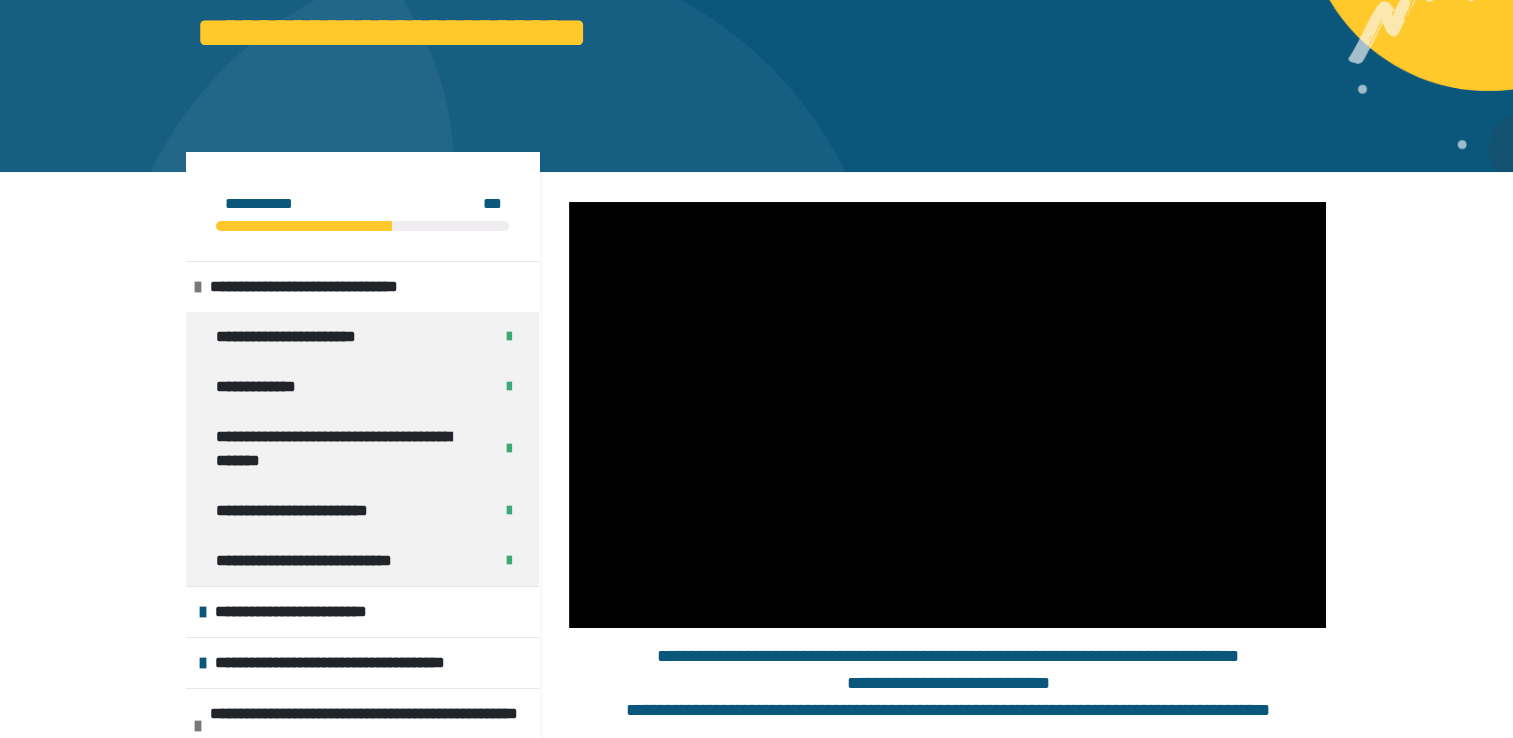 scroll, scrollTop: 0, scrollLeft: 0, axis: both 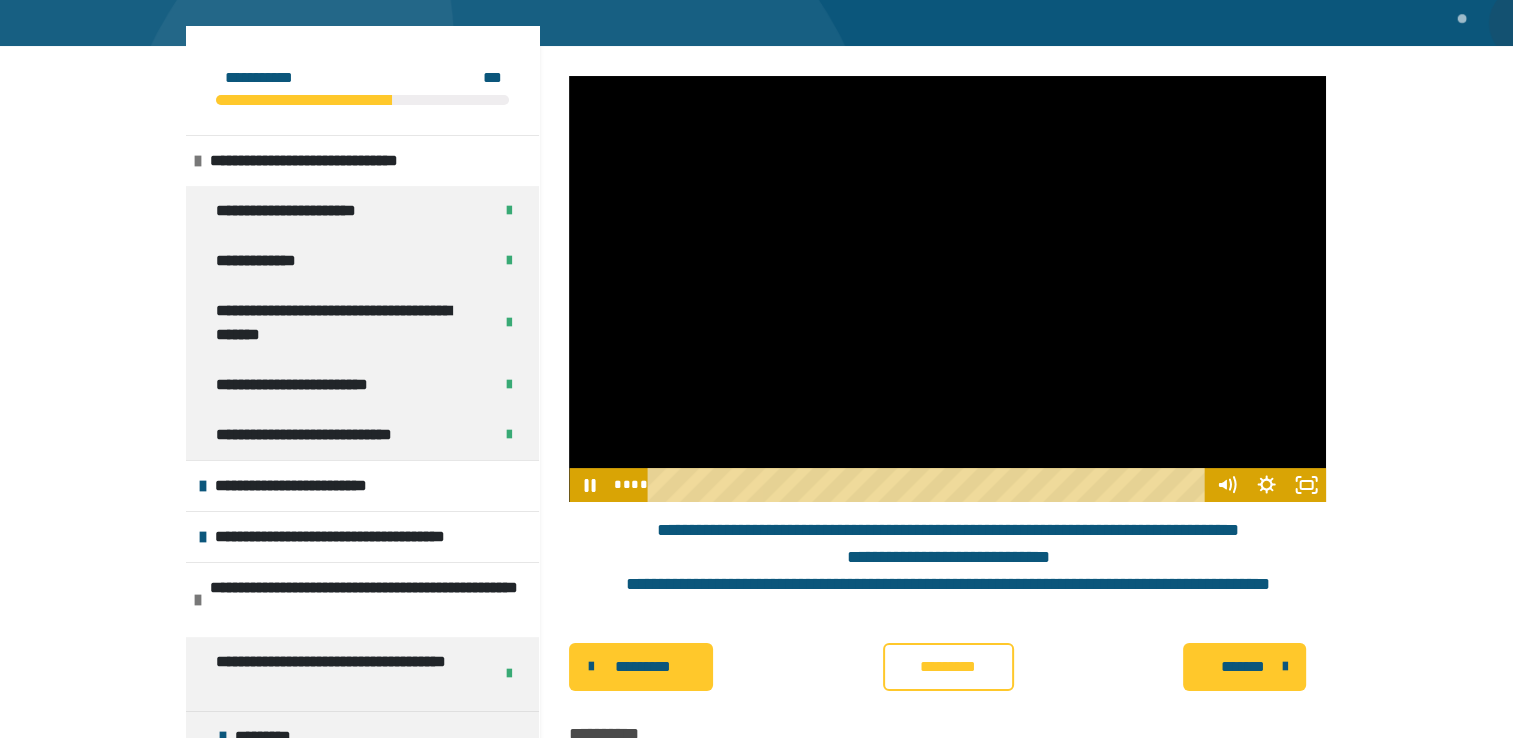 click on "*********" at bounding box center [948, 667] 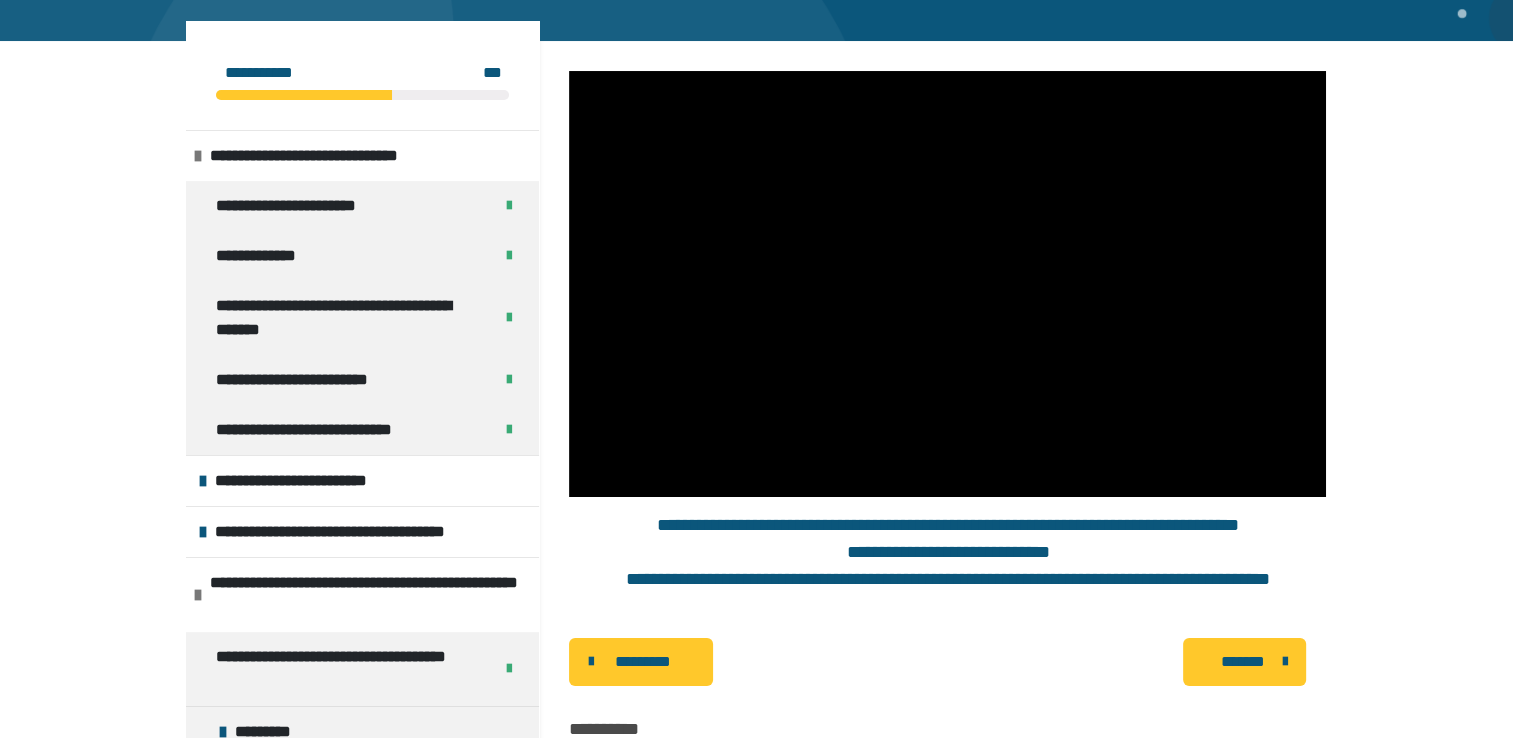 scroll, scrollTop: 252, scrollLeft: 0, axis: vertical 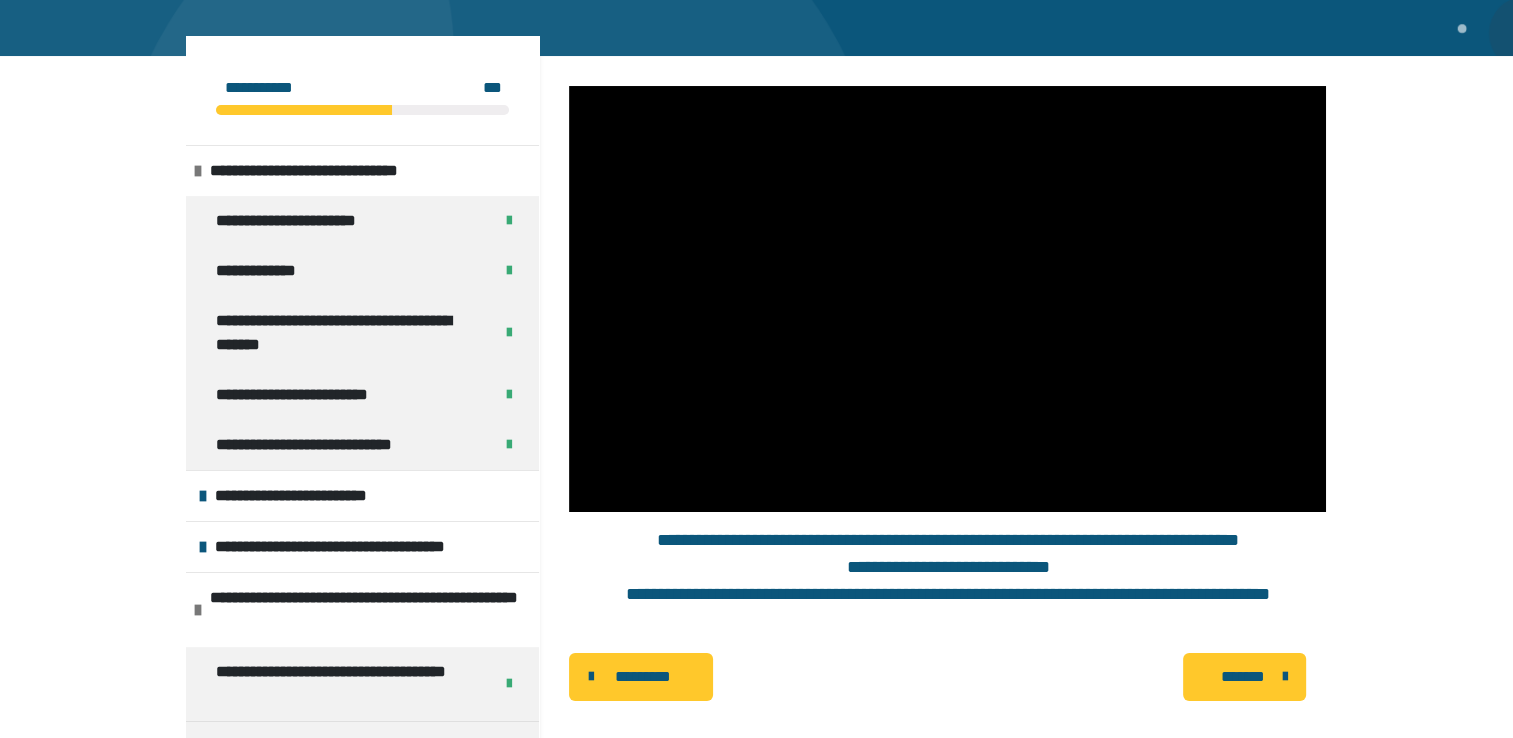 drag, startPoint x: 1504, startPoint y: 259, endPoint x: 1527, endPoint y: 222, distance: 43.56604 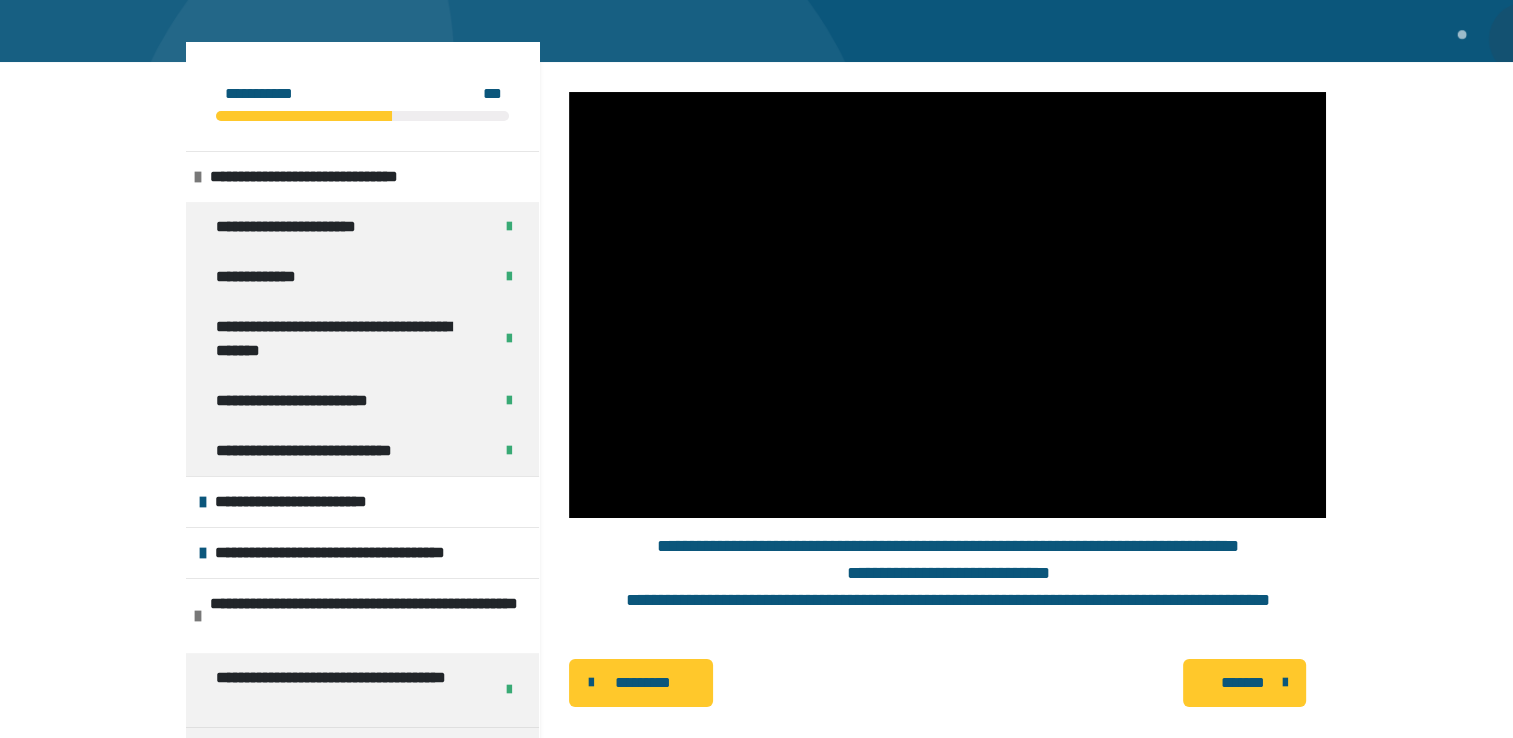 scroll, scrollTop: 222, scrollLeft: 0, axis: vertical 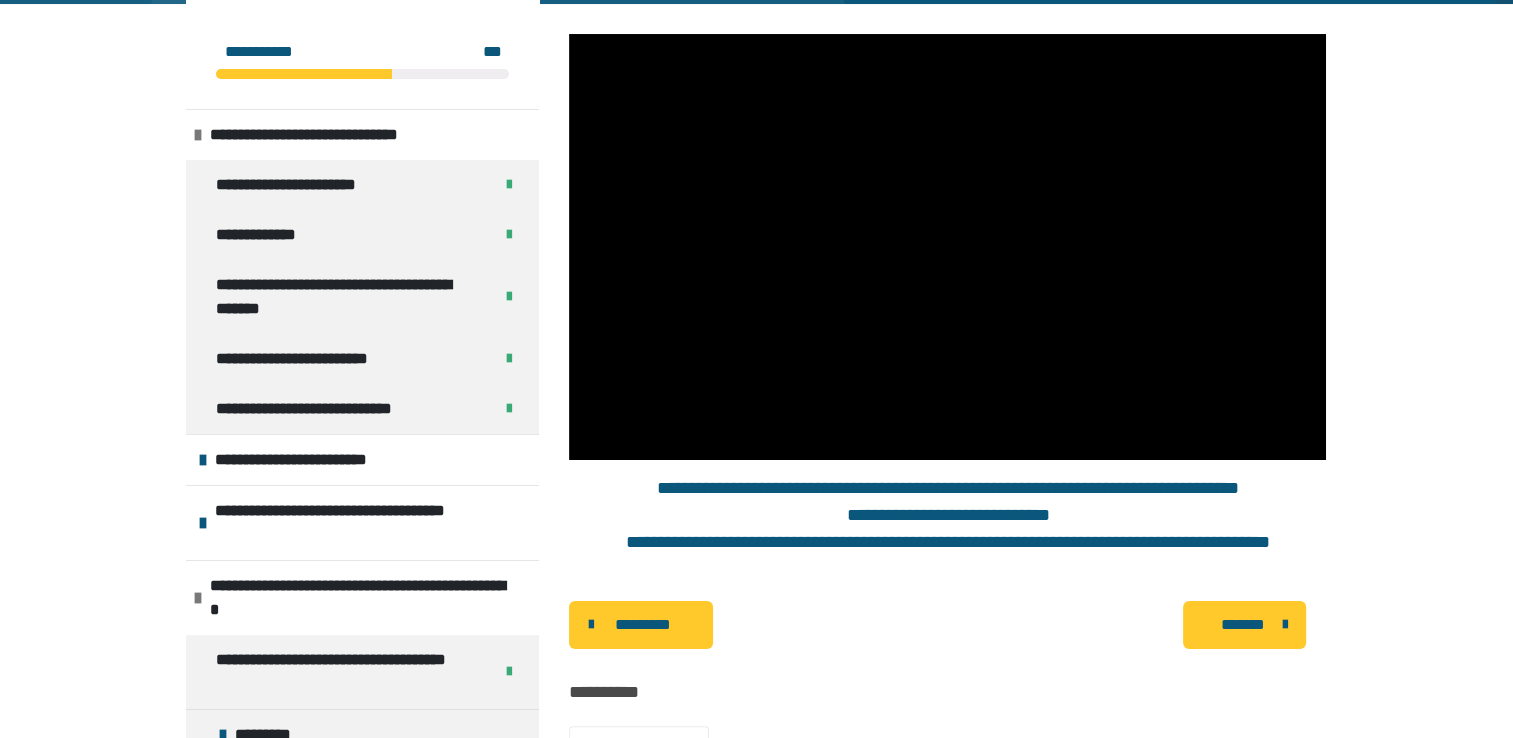click on "*******" at bounding box center [1242, 625] 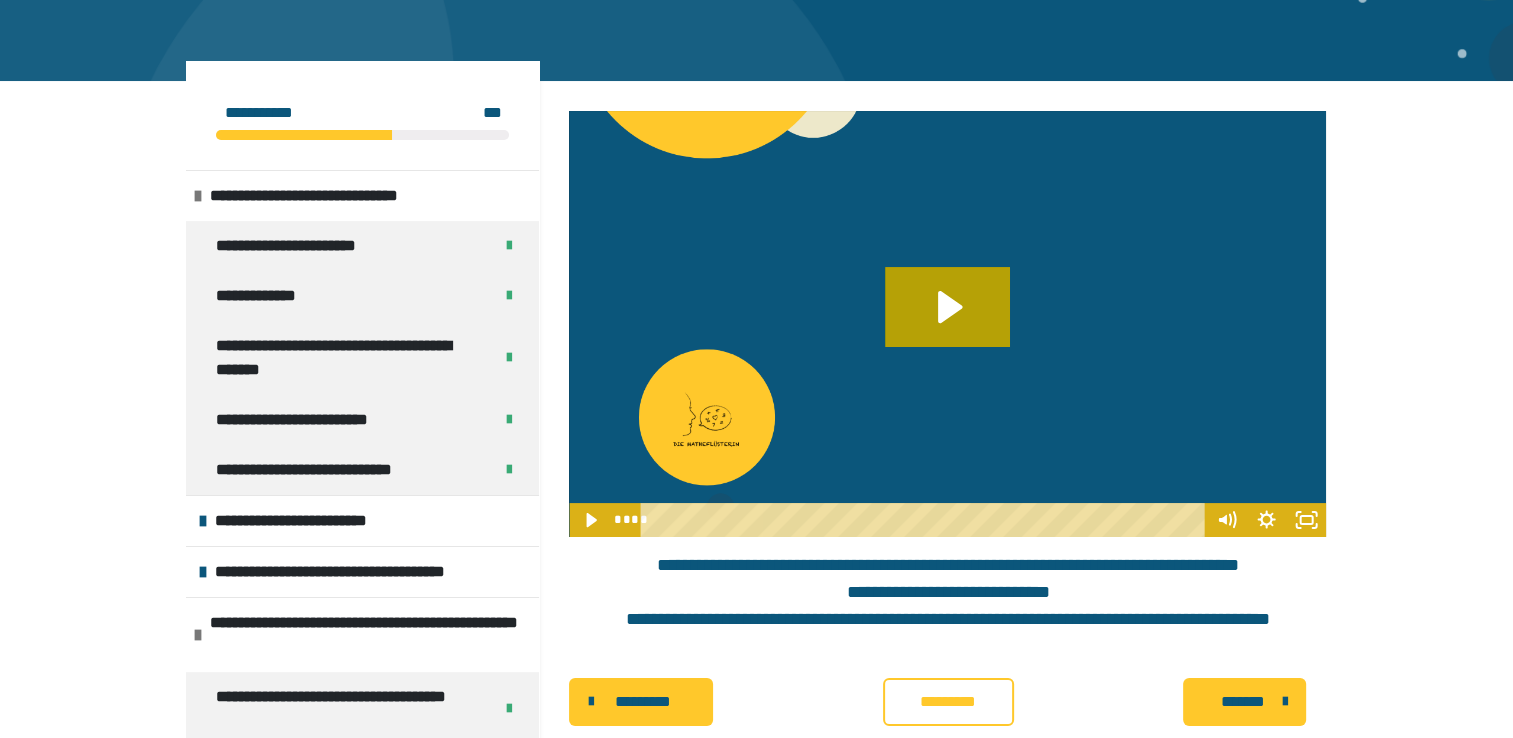 scroll, scrollTop: 205, scrollLeft: 0, axis: vertical 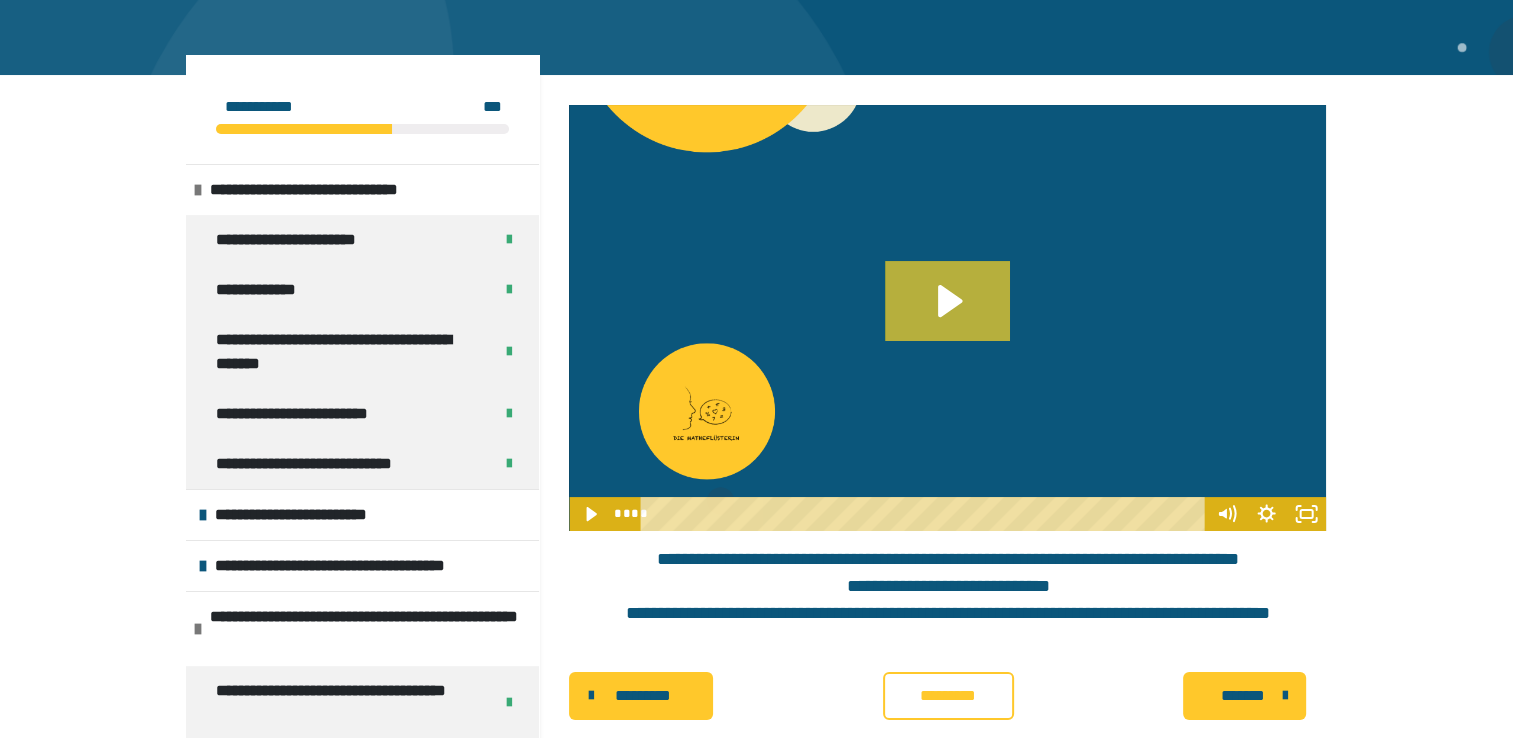 click 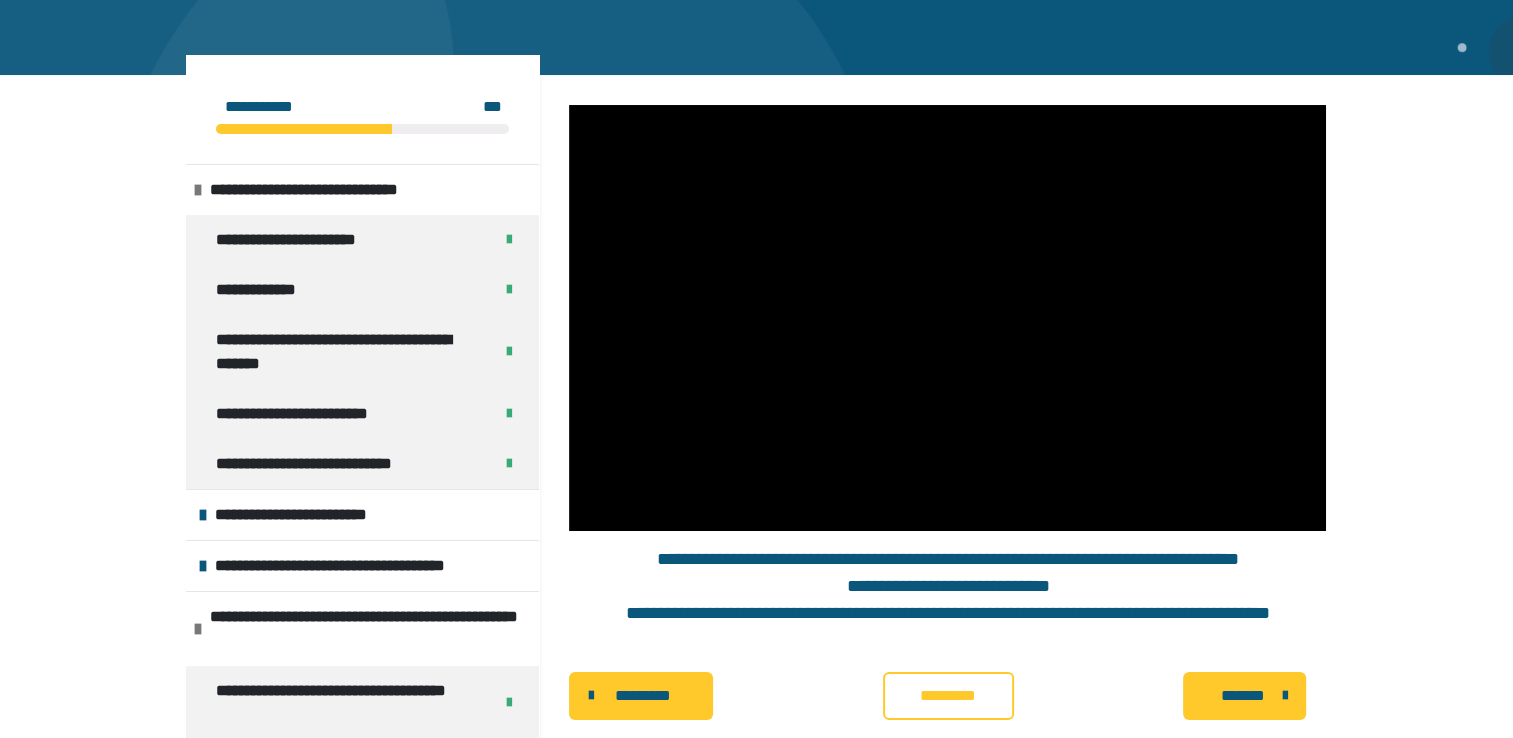 scroll, scrollTop: 298, scrollLeft: 0, axis: vertical 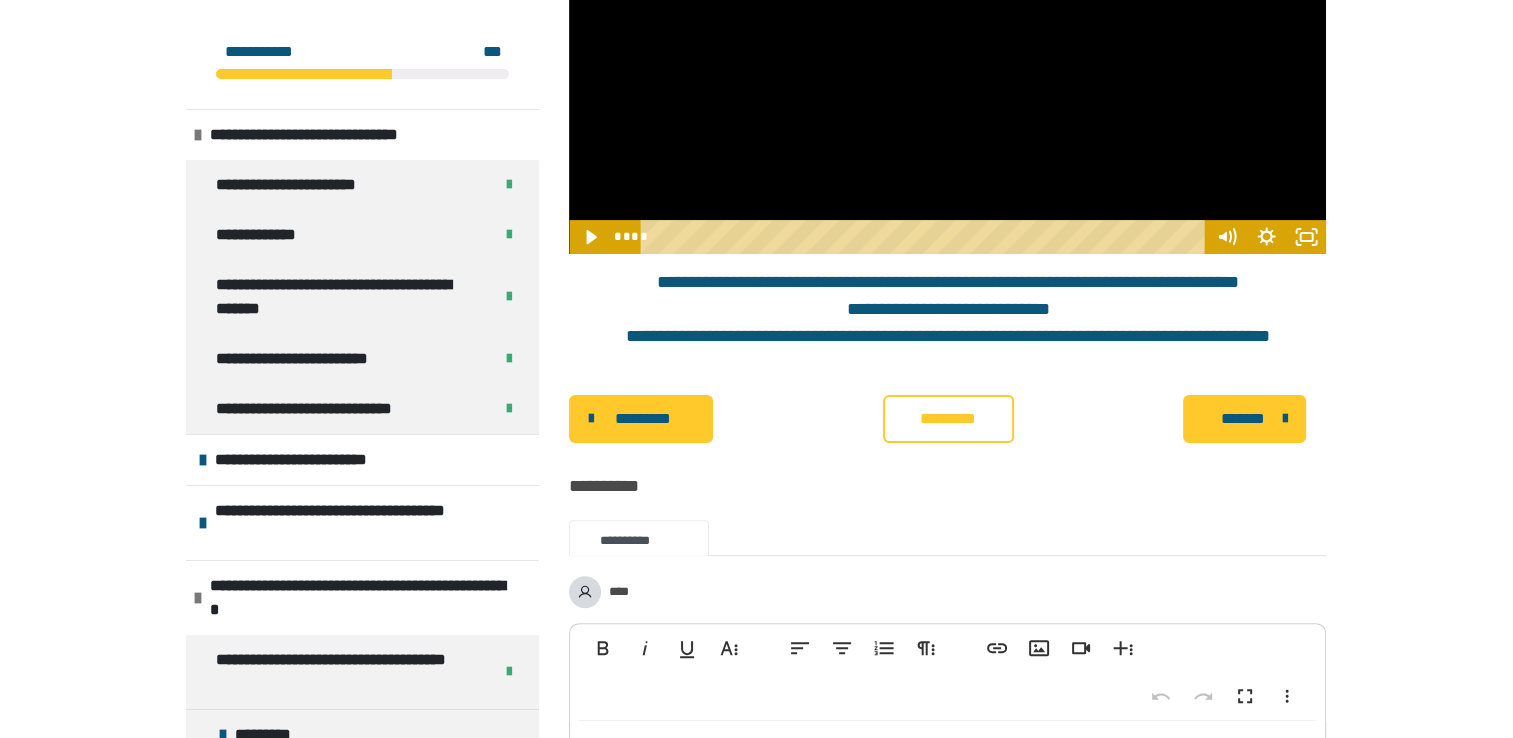 click on "*********" at bounding box center (948, 419) 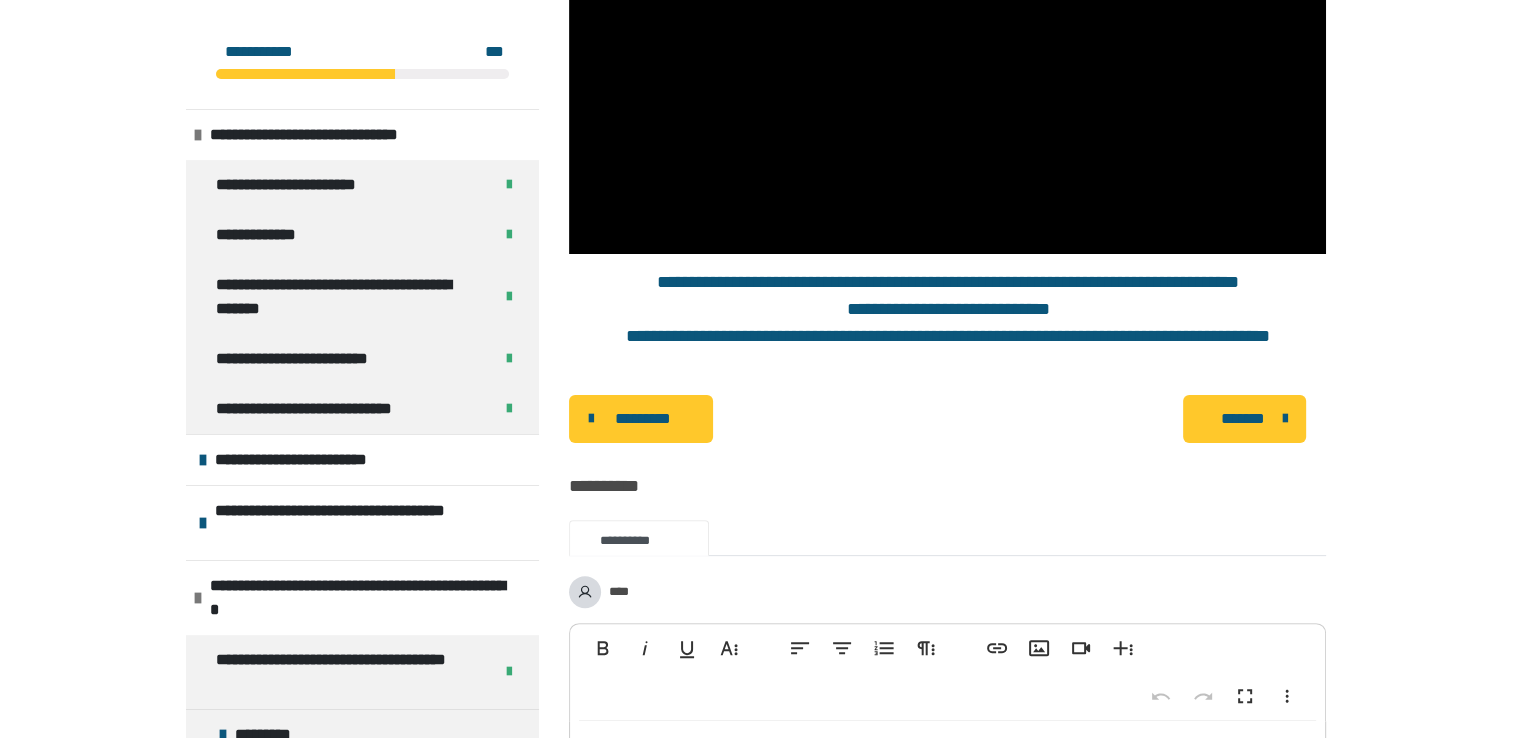 click on "*******" at bounding box center (1242, 419) 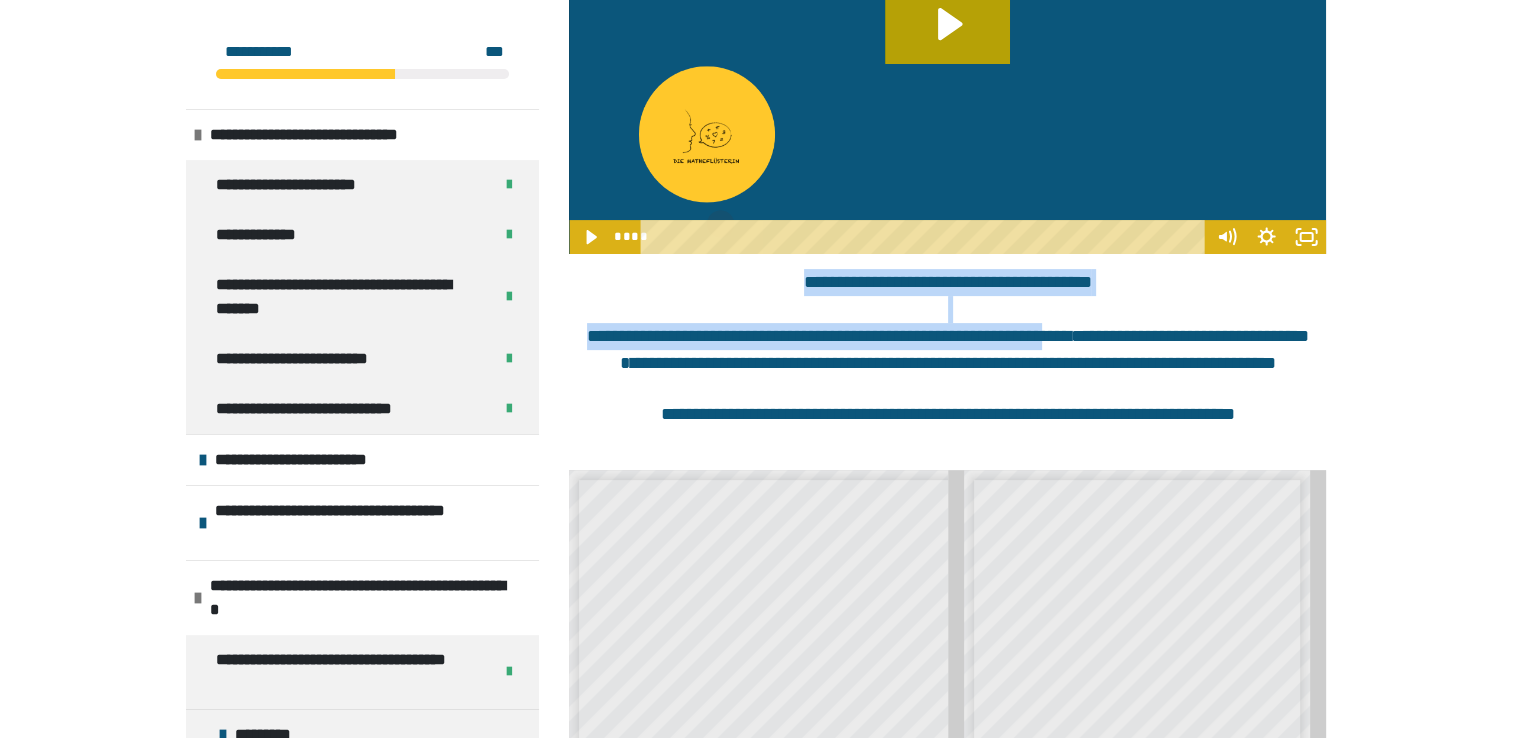 drag, startPoint x: 1488, startPoint y: 354, endPoint x: 1486, endPoint y: 343, distance: 11.18034 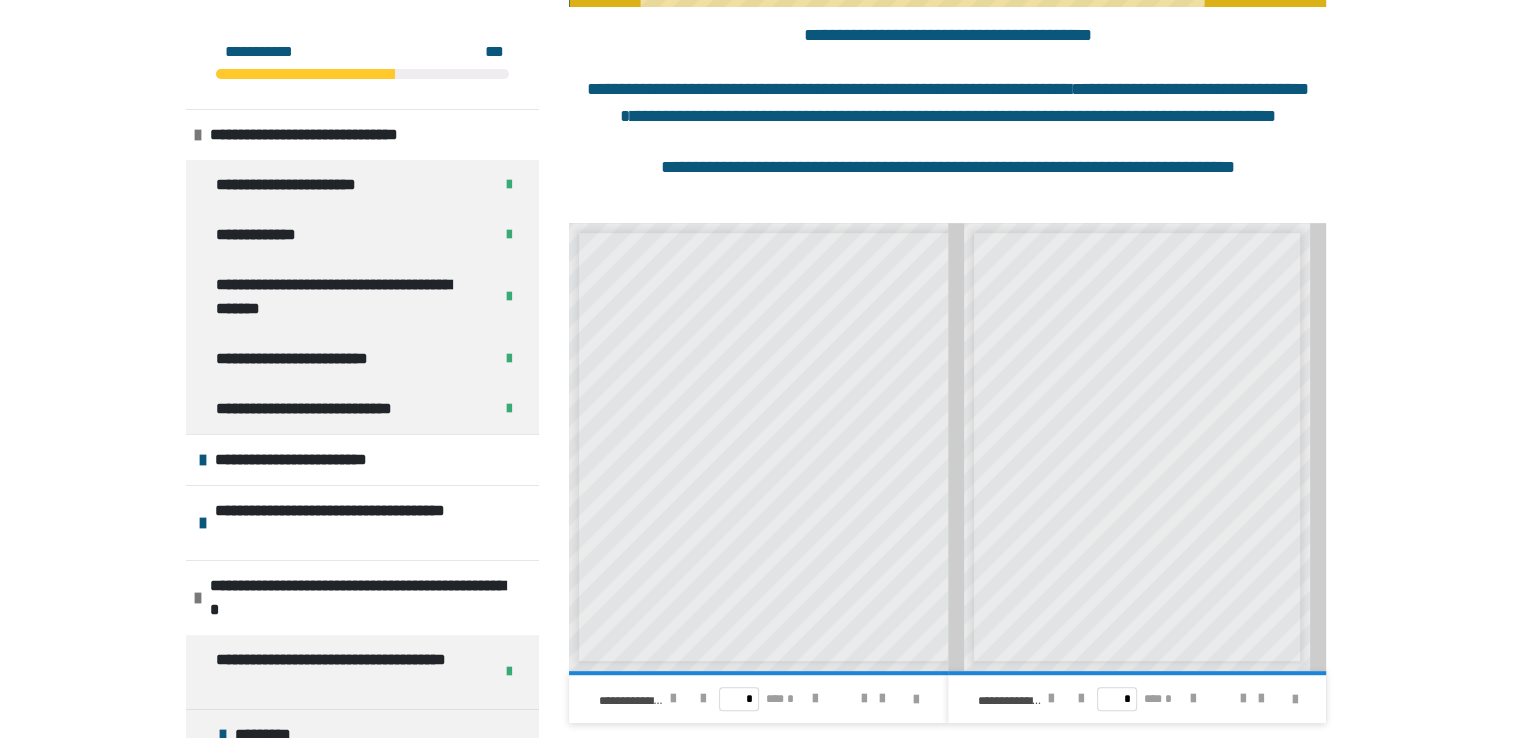 scroll, scrollTop: 798, scrollLeft: 0, axis: vertical 